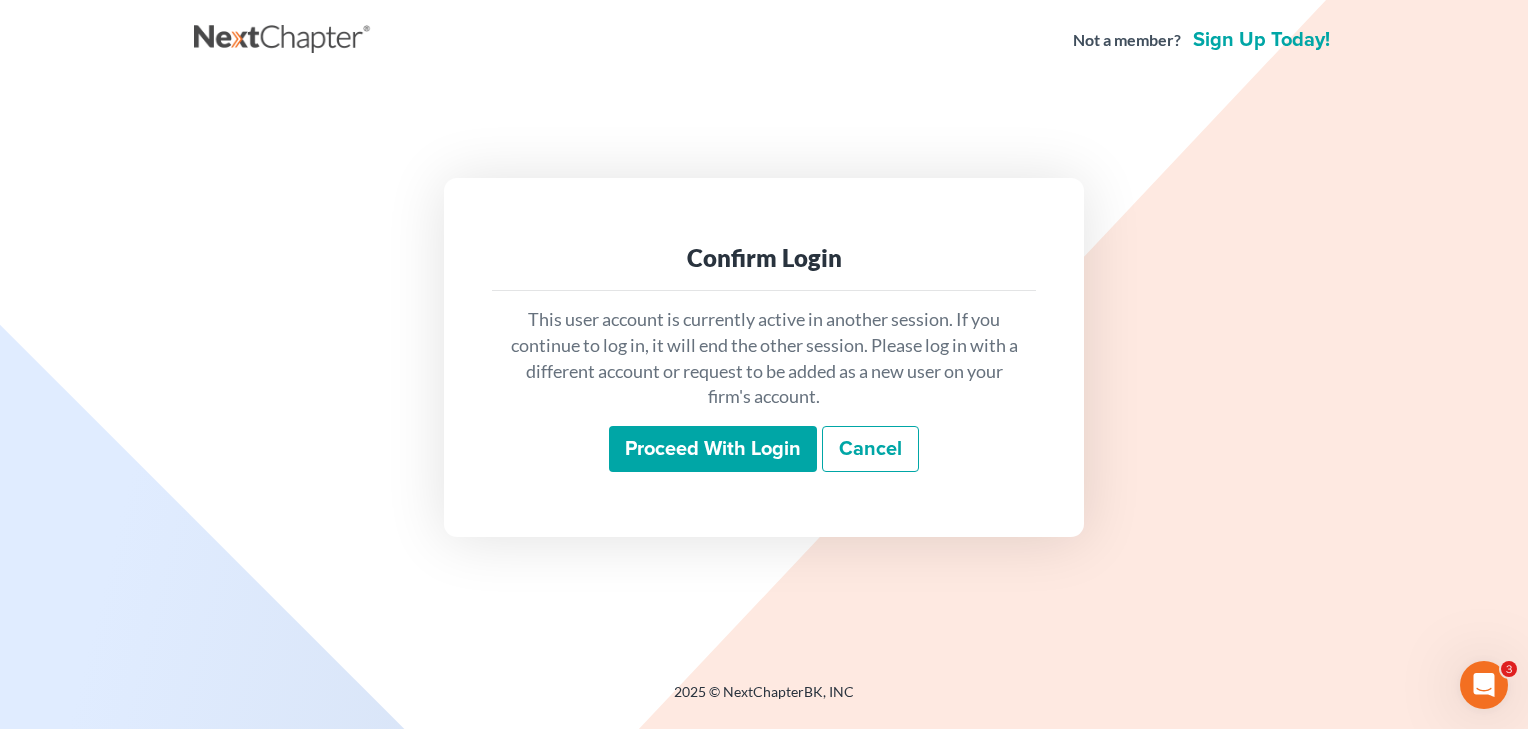 scroll, scrollTop: 0, scrollLeft: 0, axis: both 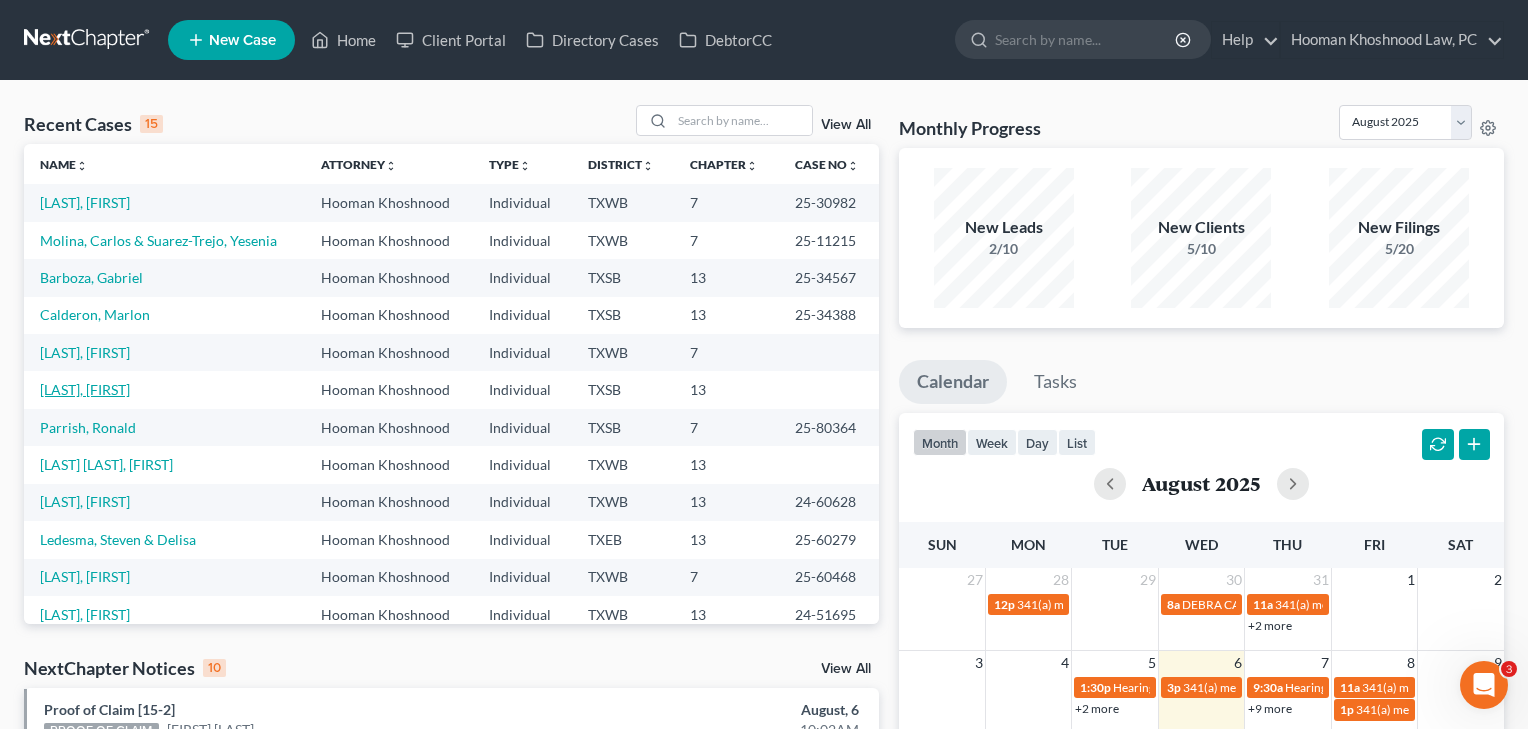 click on "[LAST], [FIRST]" at bounding box center [85, 389] 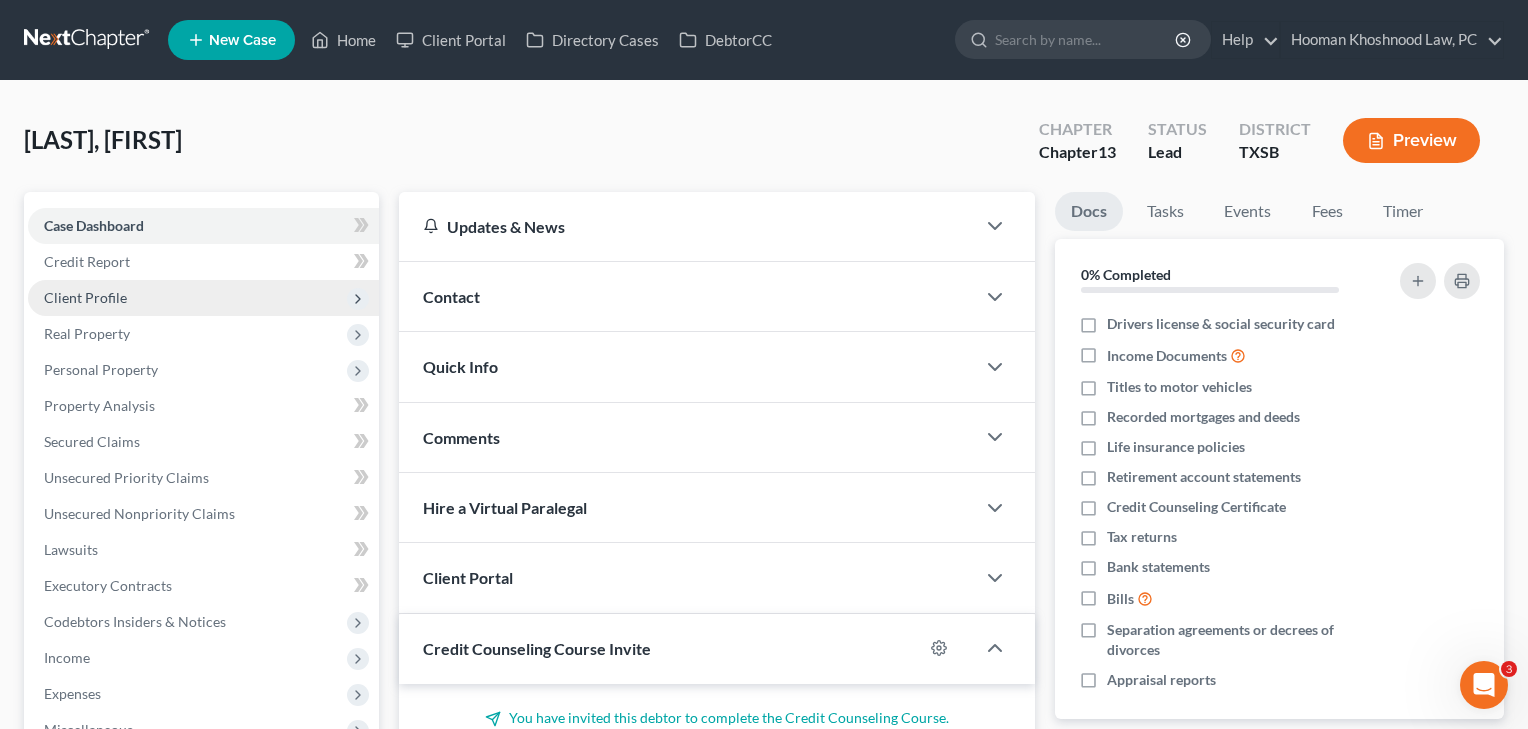 click on "Client Profile" at bounding box center (203, 298) 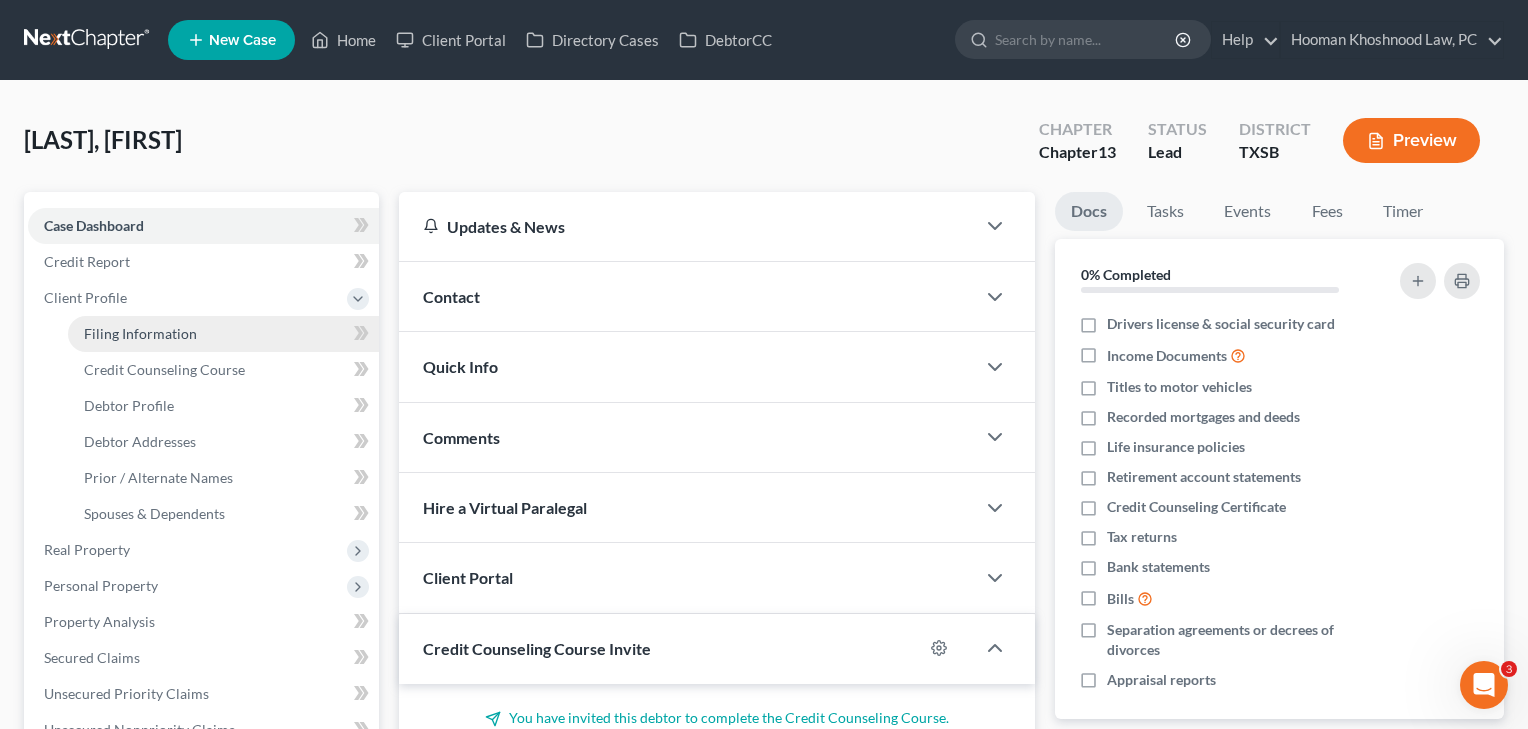 click on "Filing Information" at bounding box center (140, 333) 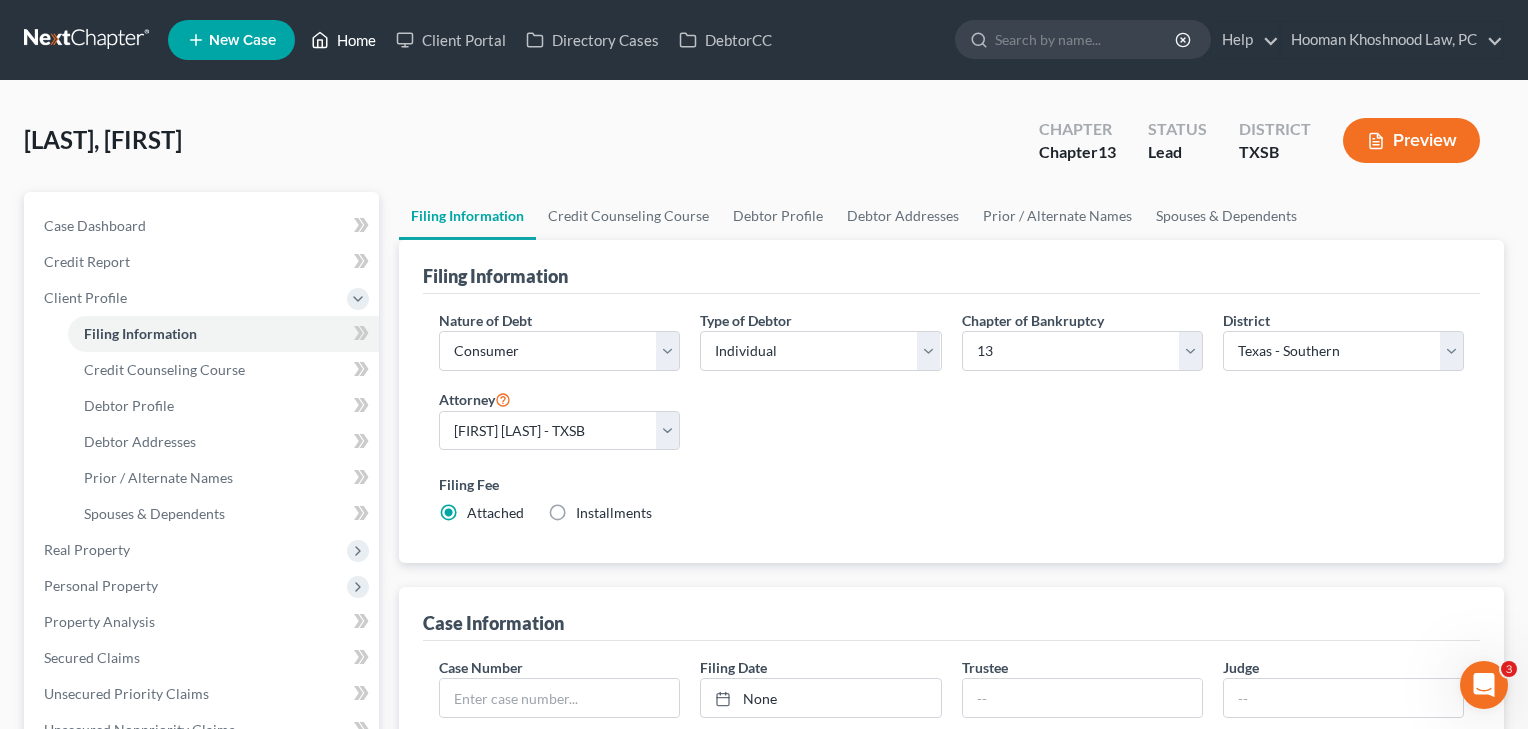 click on "Home" at bounding box center [343, 40] 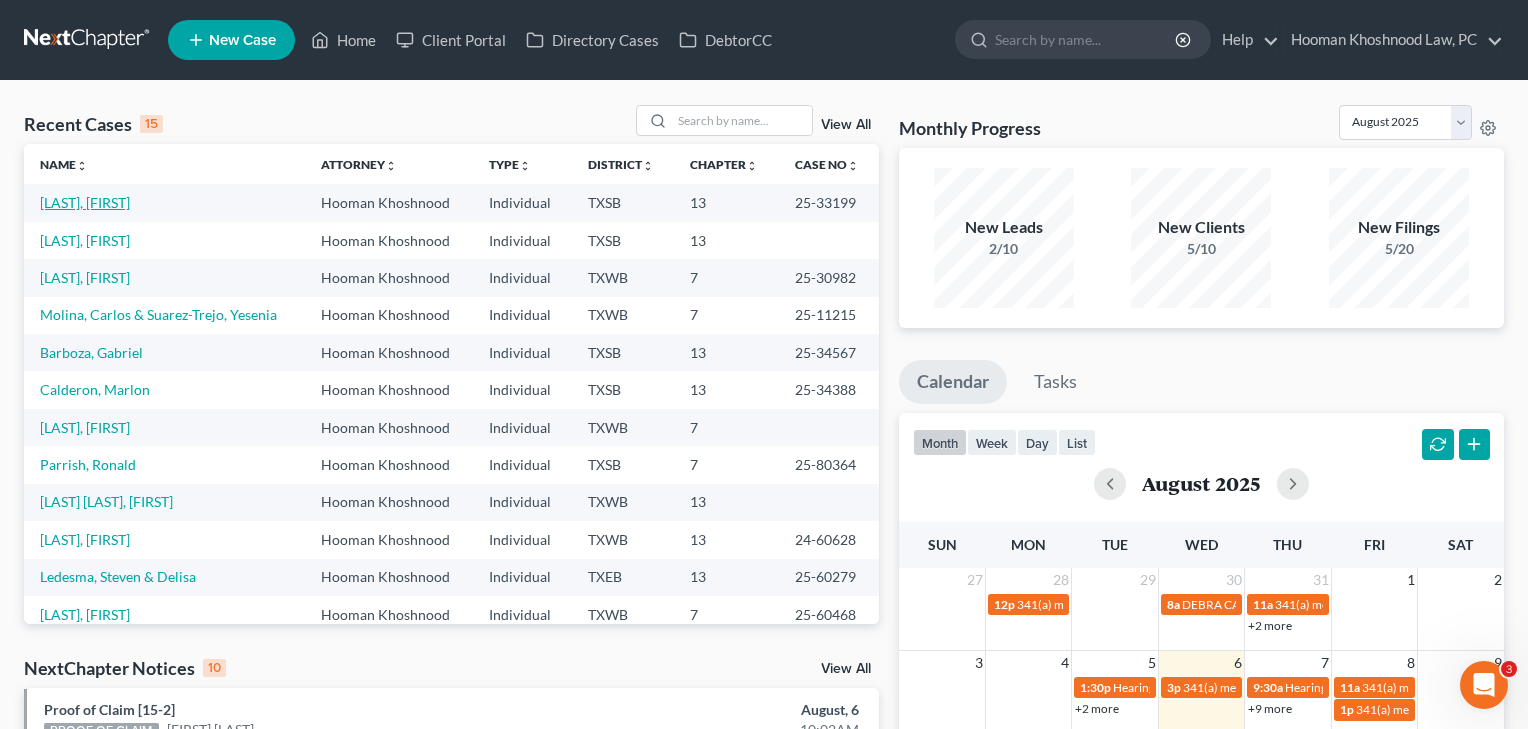 click on "[LAST], [FIRST]" at bounding box center (85, 202) 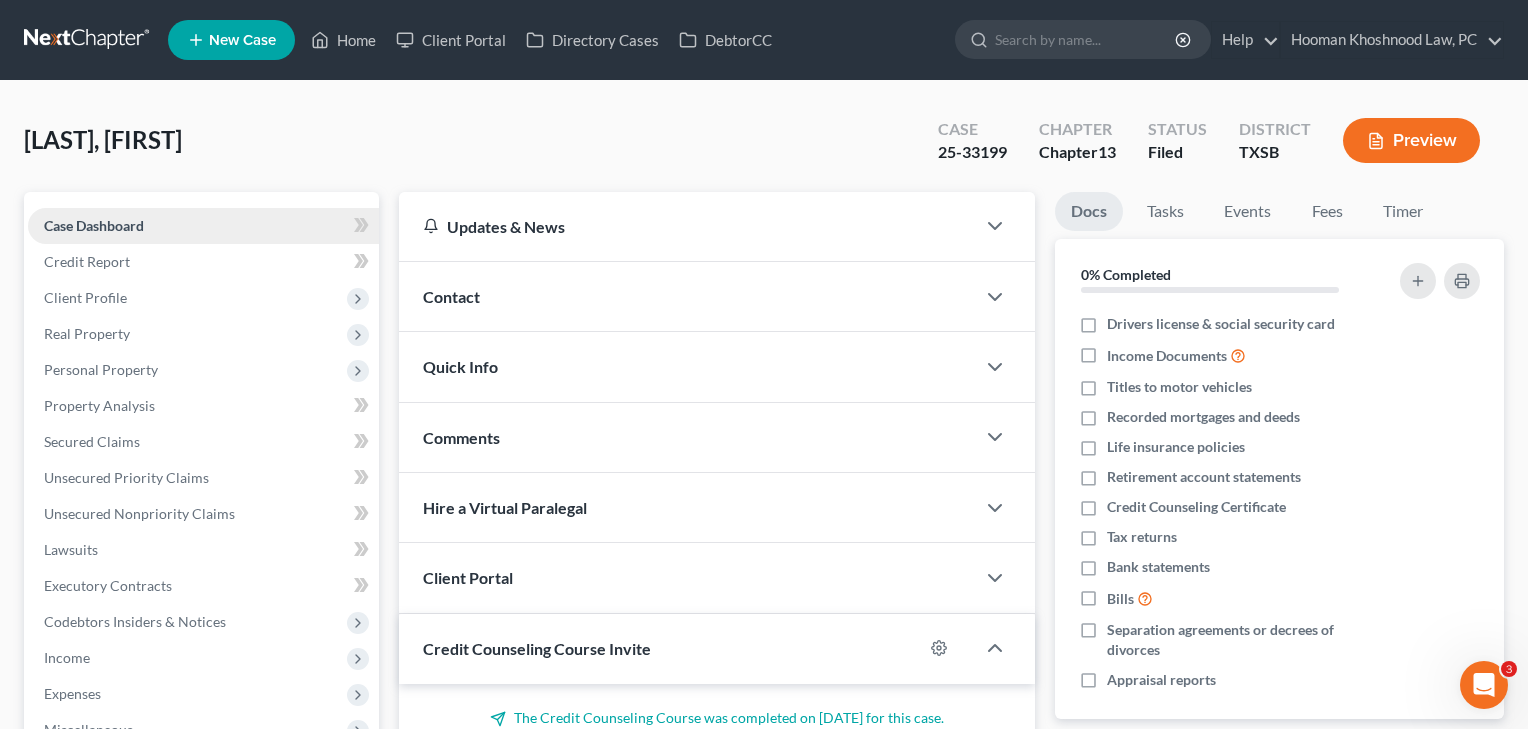 click on "Case Dashboard" at bounding box center (94, 225) 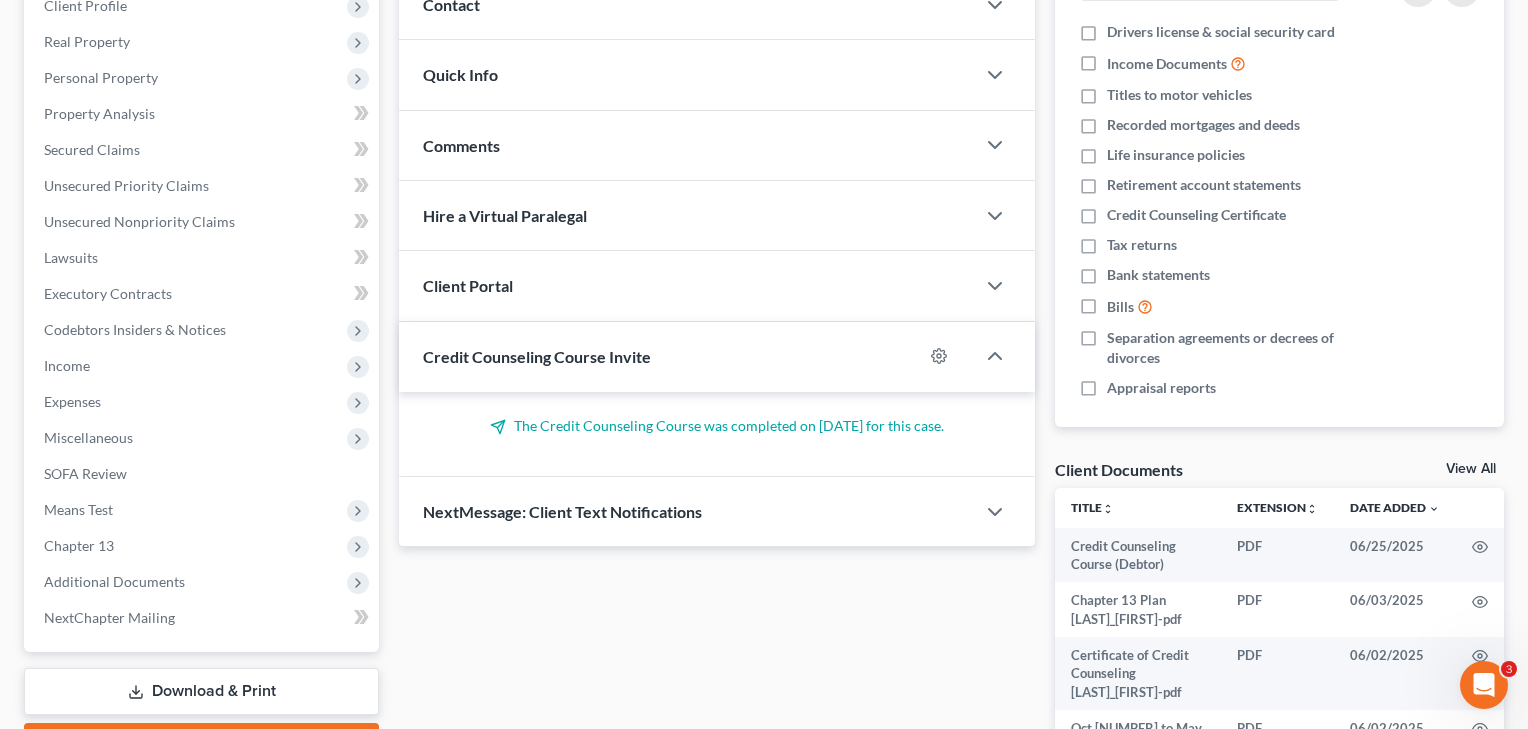 scroll, scrollTop: 307, scrollLeft: 0, axis: vertical 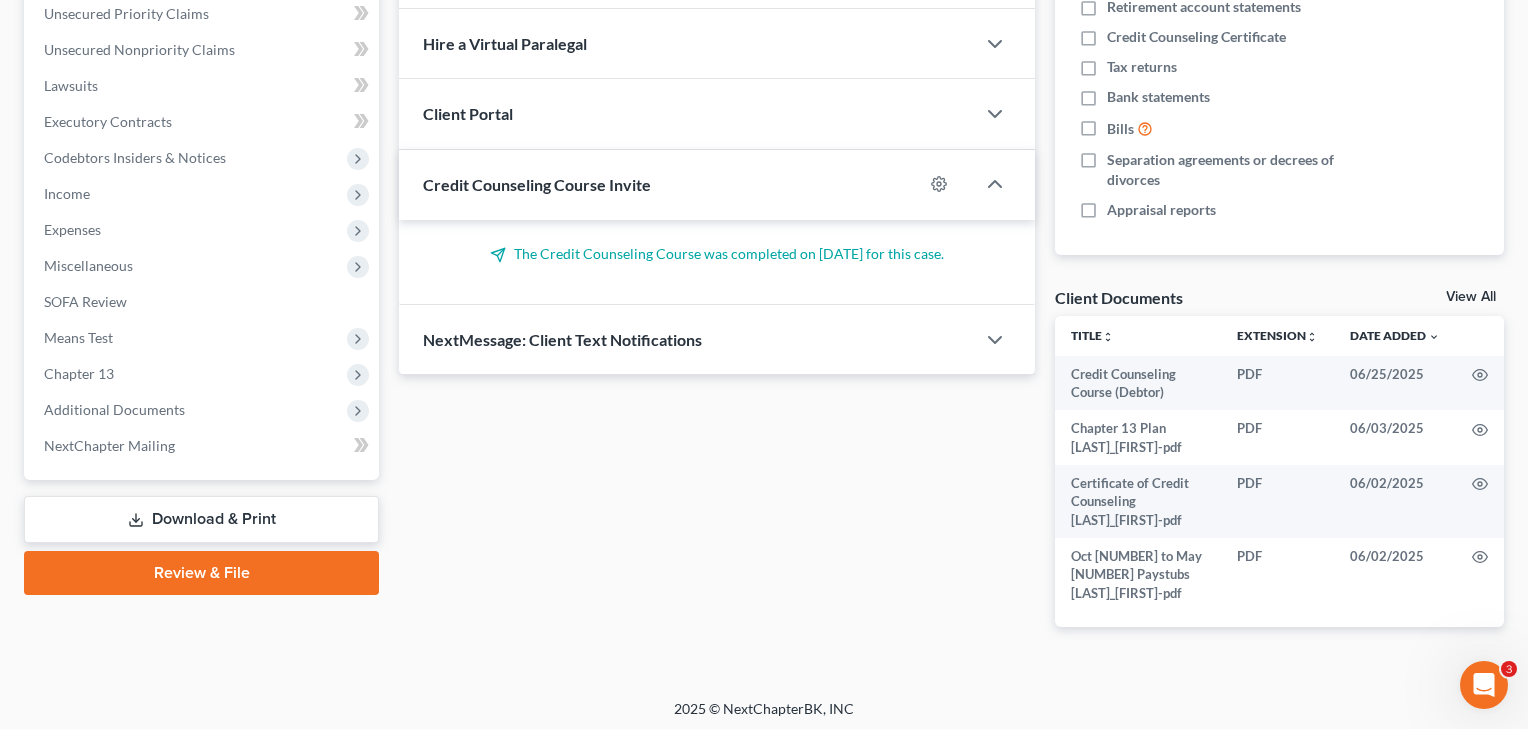 drag, startPoint x: 821, startPoint y: 725, endPoint x: 937, endPoint y: 485, distance: 266.56332 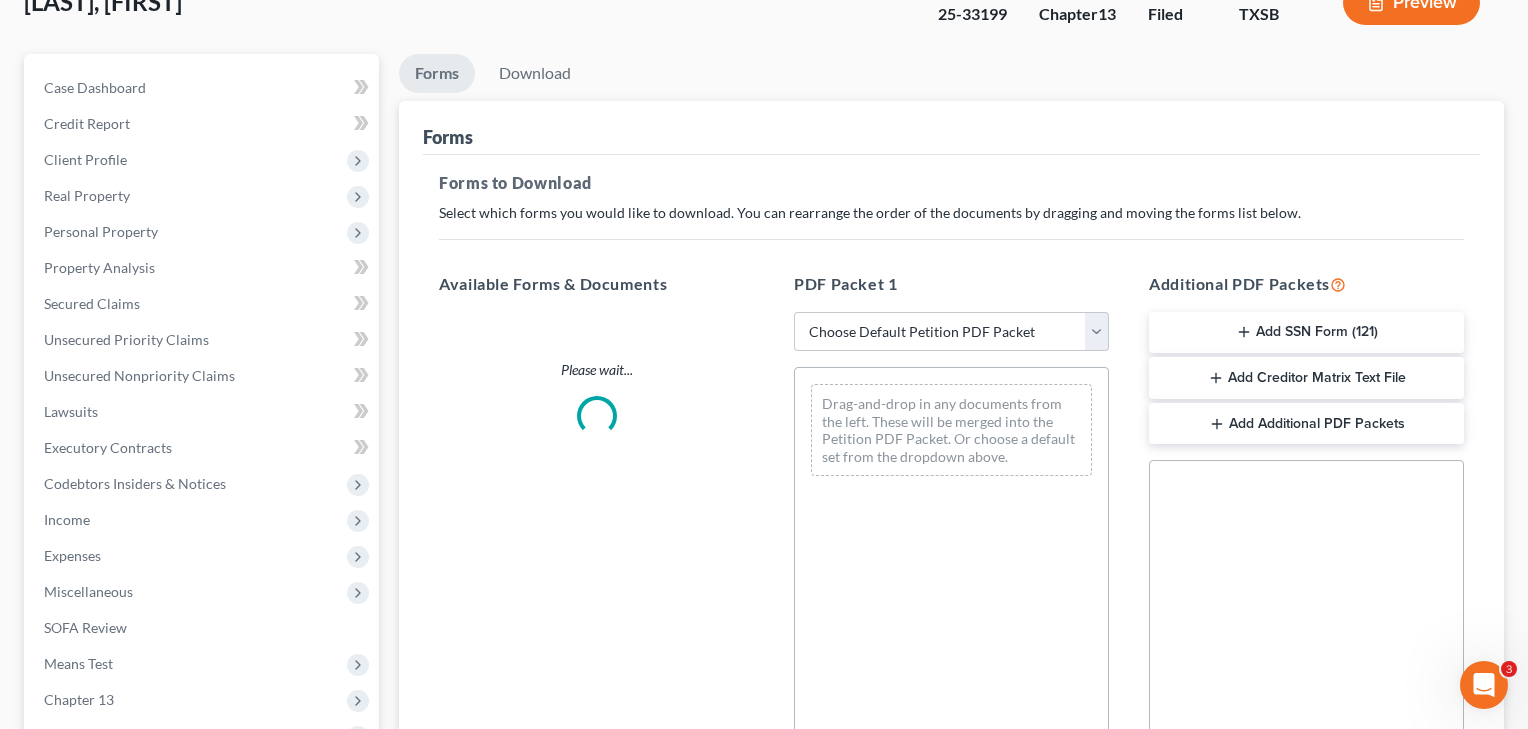 scroll, scrollTop: 0, scrollLeft: 0, axis: both 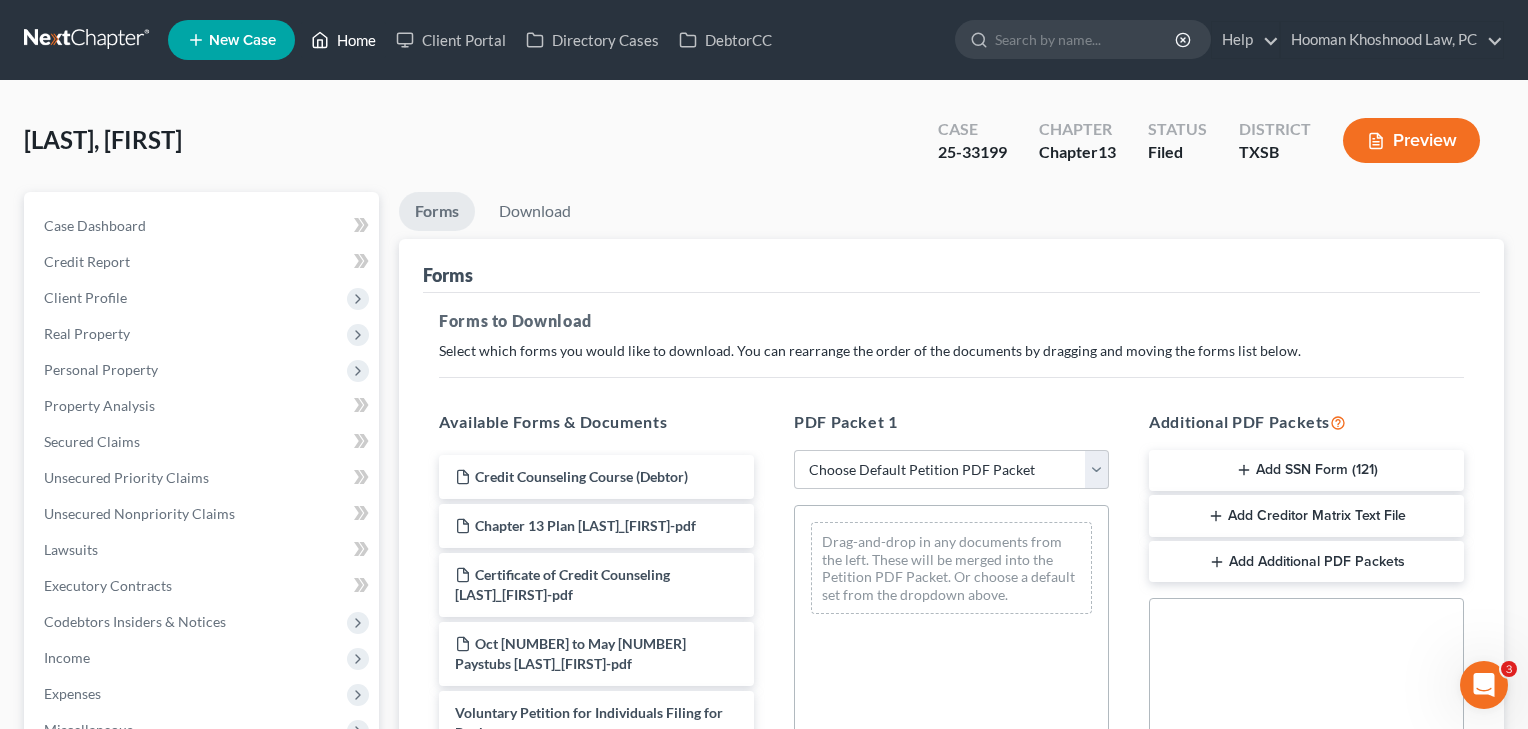 click on "Home" at bounding box center [343, 40] 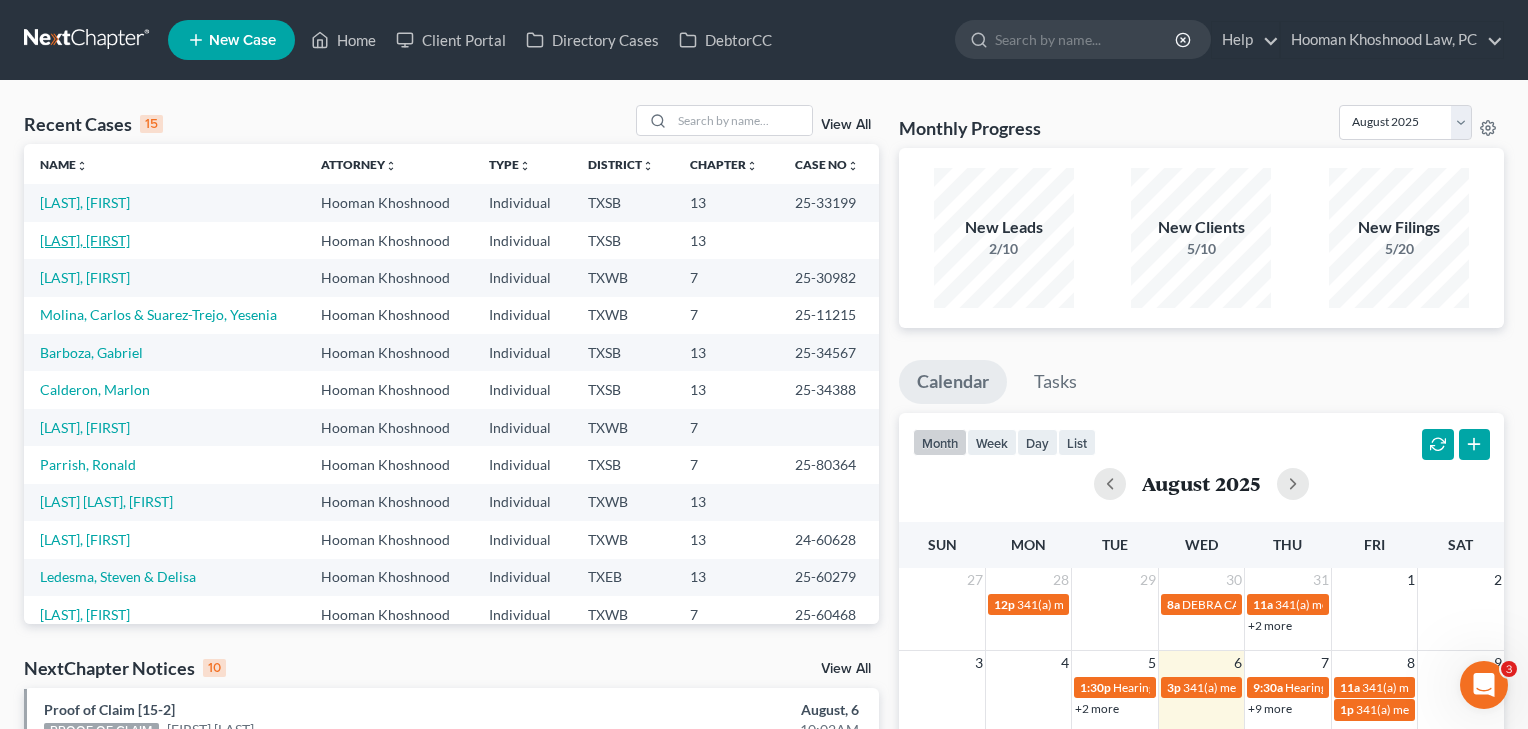 click on "[LAST], [FIRST]" at bounding box center (85, 240) 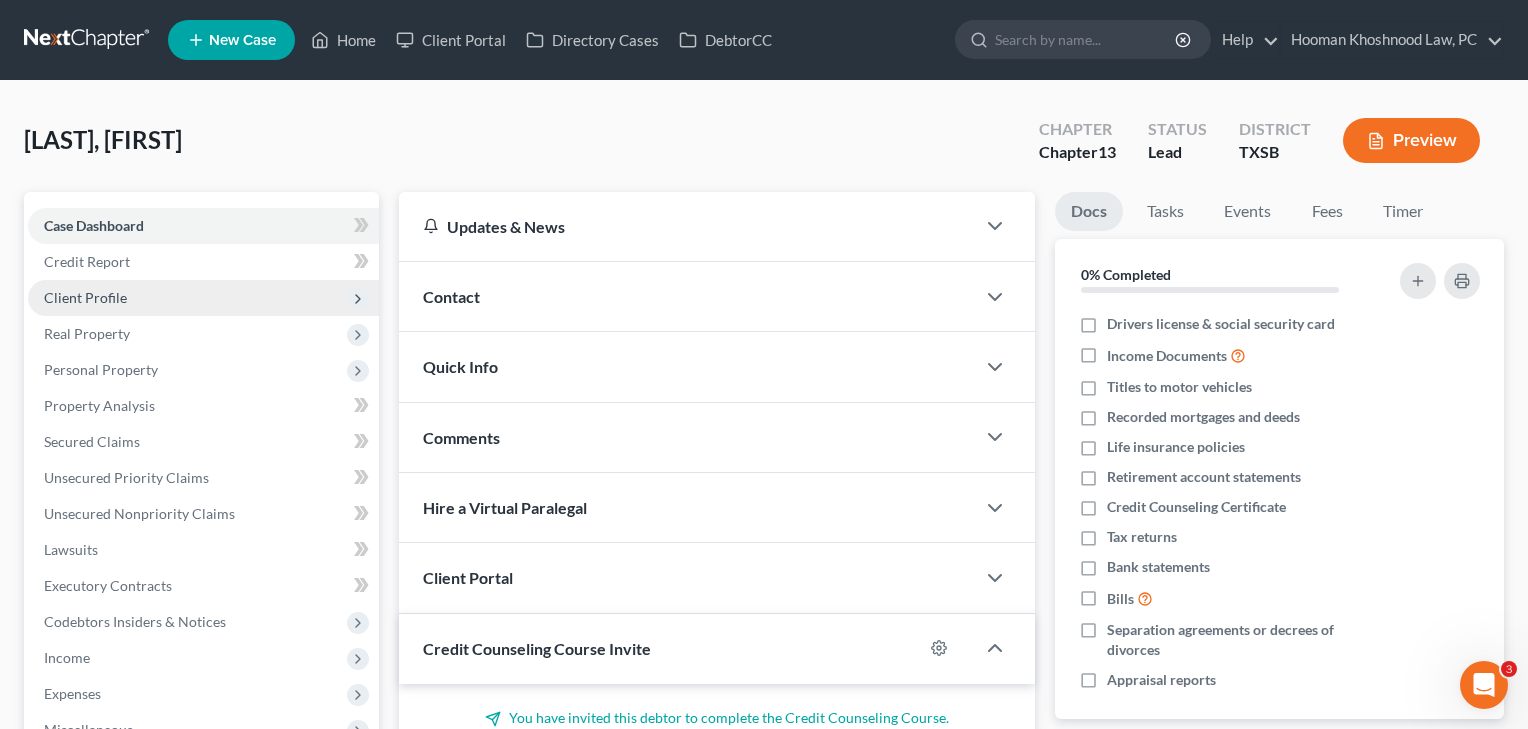 click on "Client Profile" at bounding box center (85, 297) 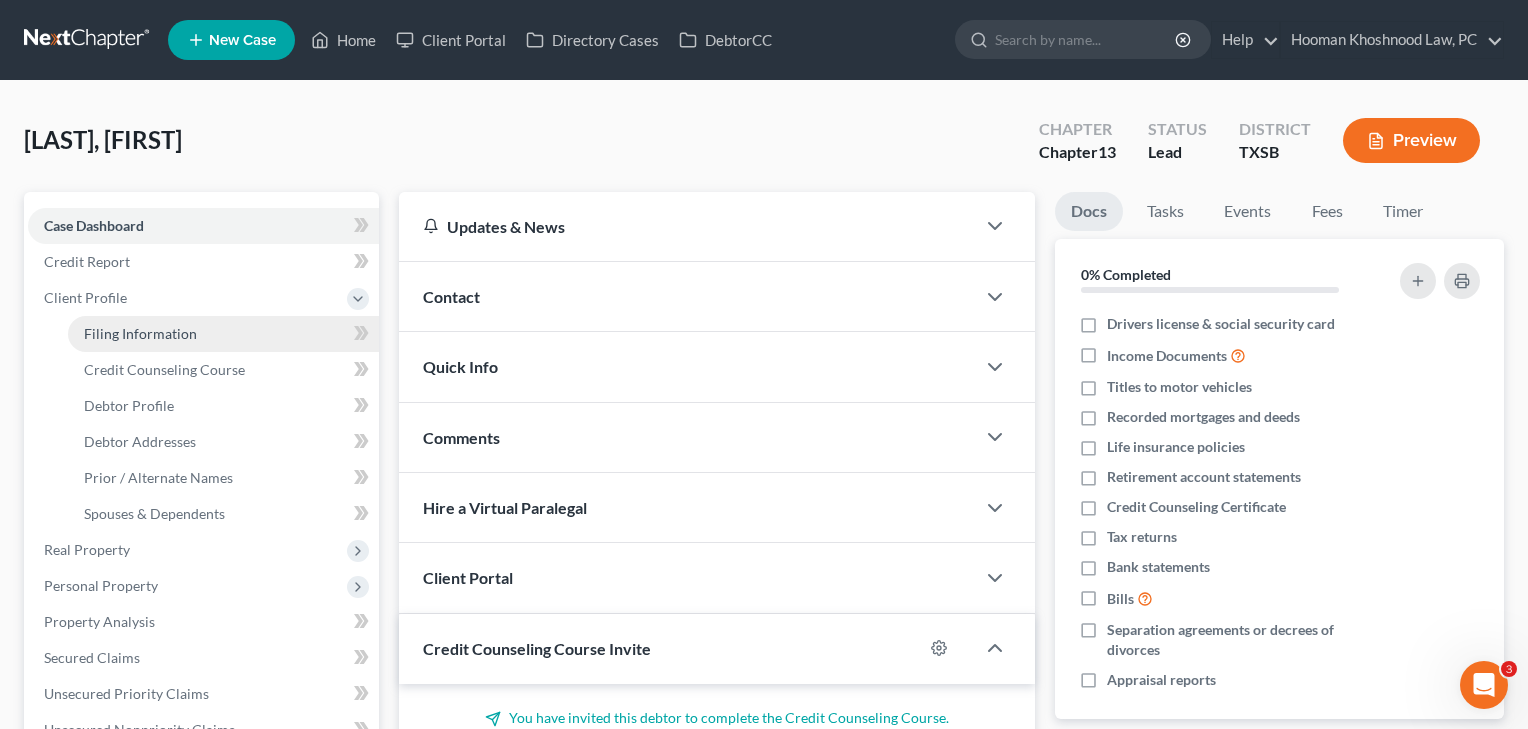 click on "Filing Information" at bounding box center [223, 334] 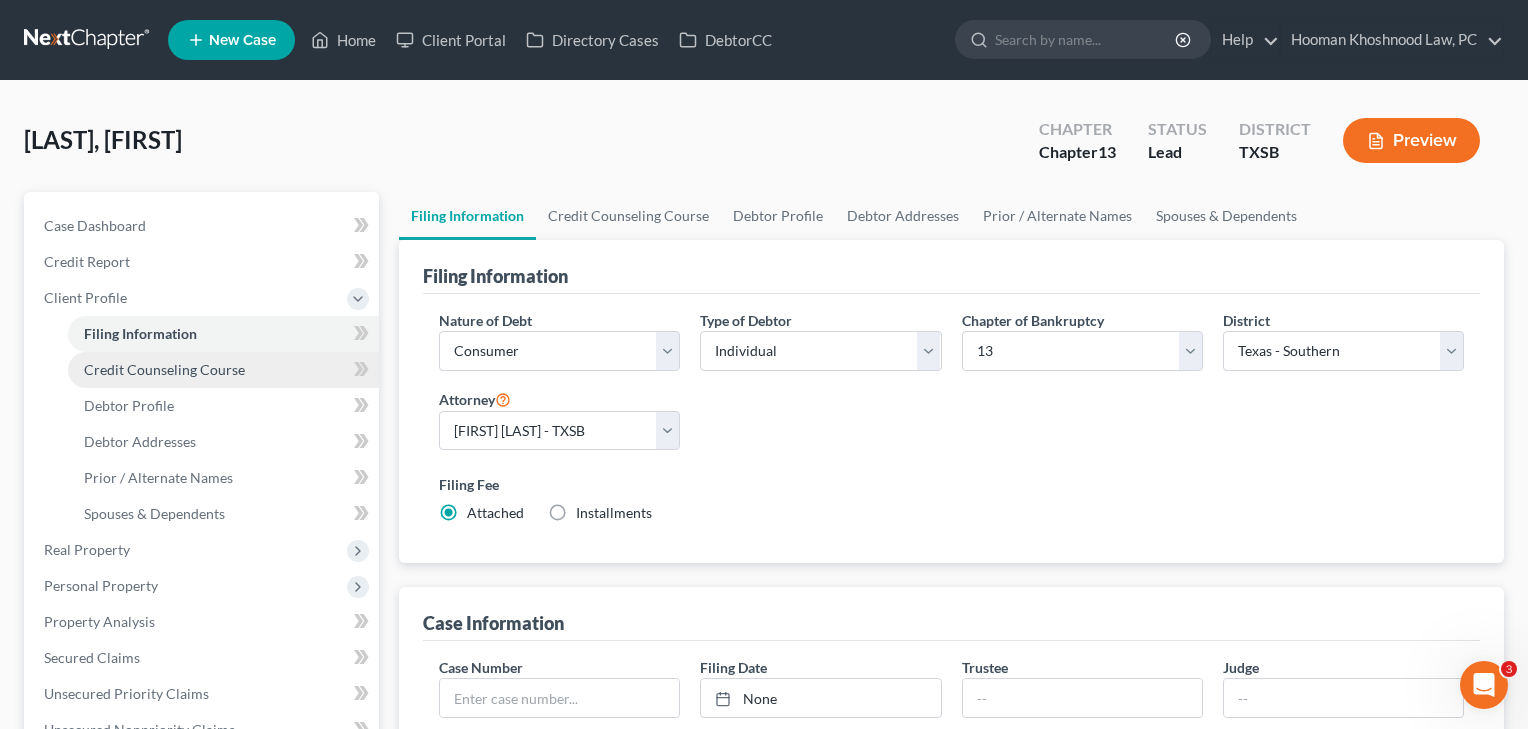 click on "Credit Counseling Course" at bounding box center (164, 369) 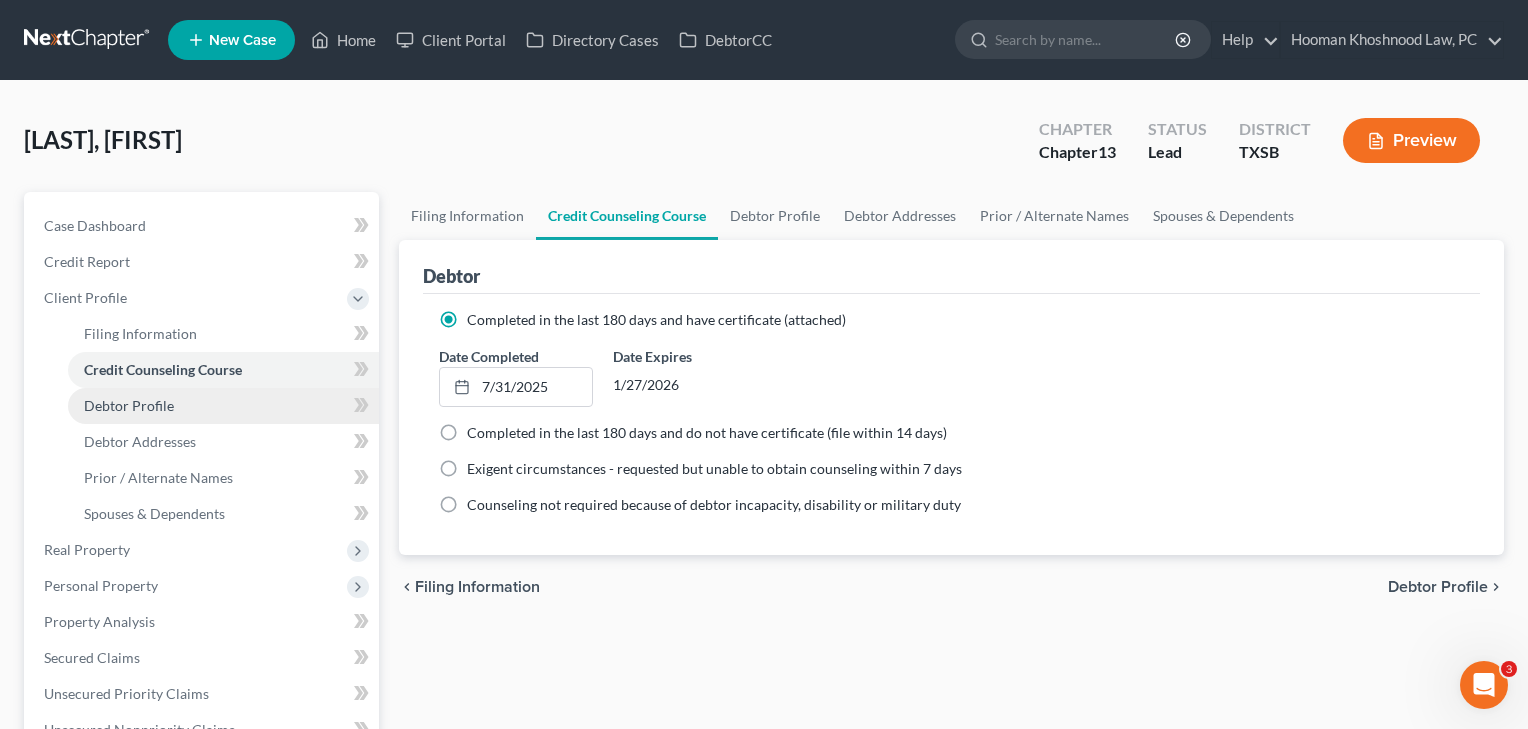 click on "Debtor Profile" at bounding box center [223, 406] 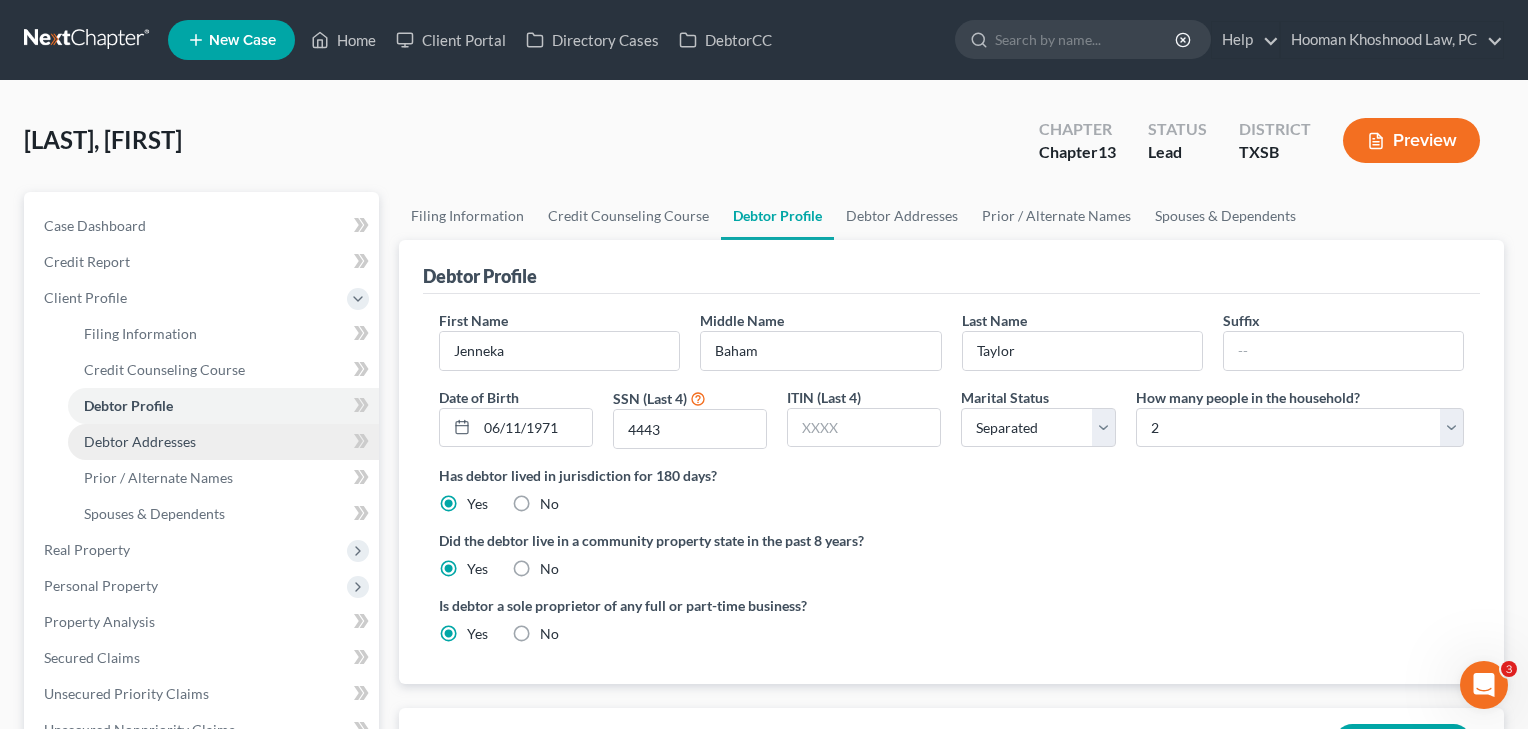 click on "Debtor Addresses" at bounding box center [140, 441] 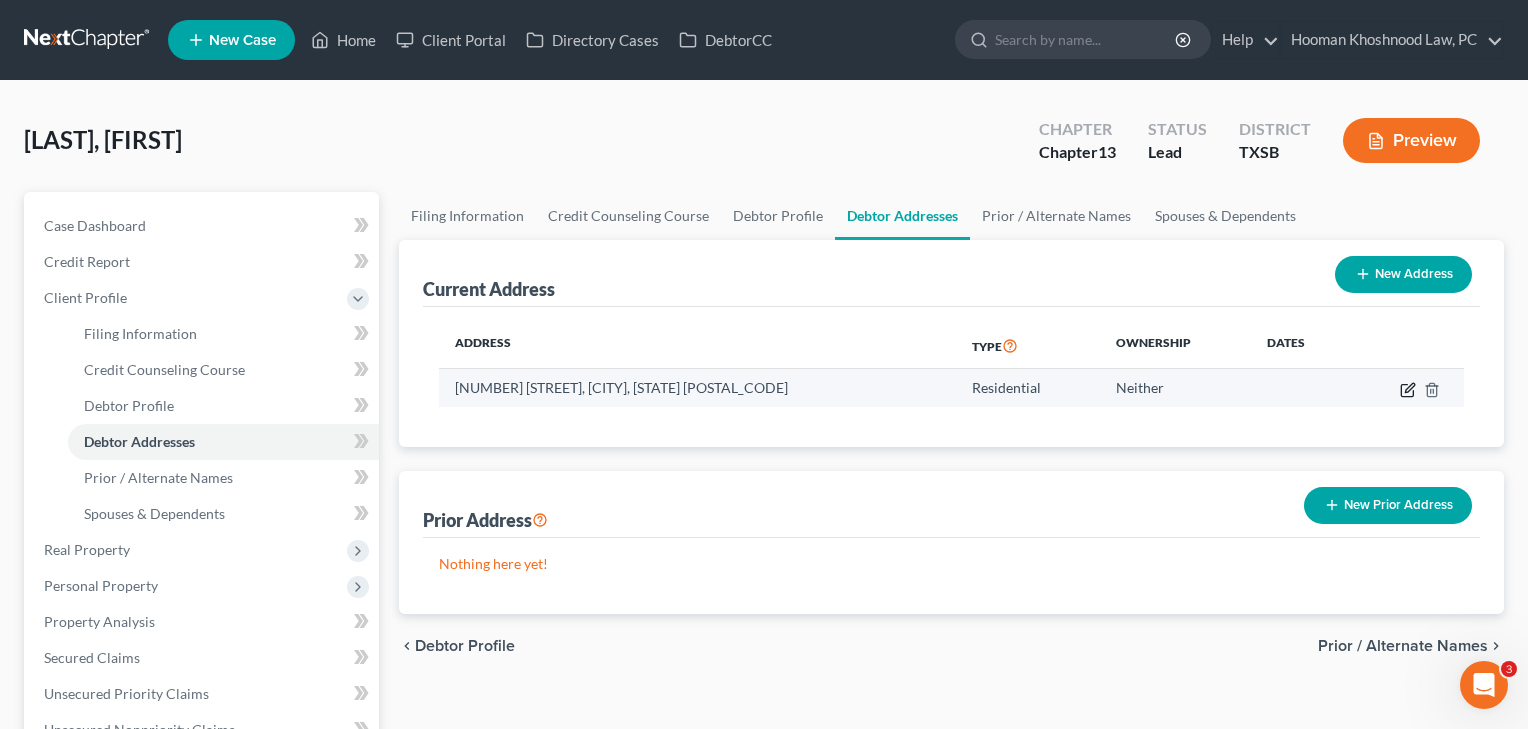 click 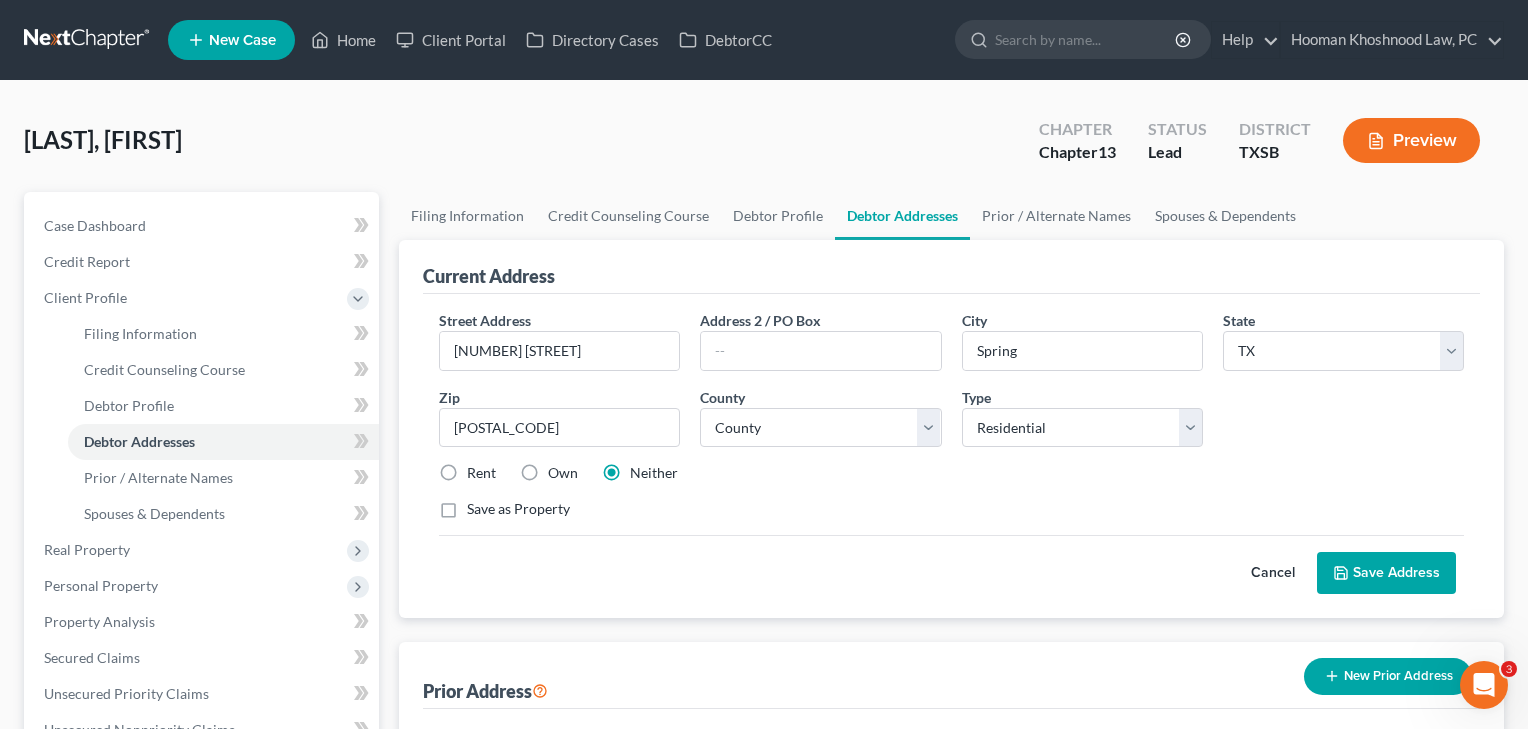 click on "Save Address" at bounding box center (1386, 573) 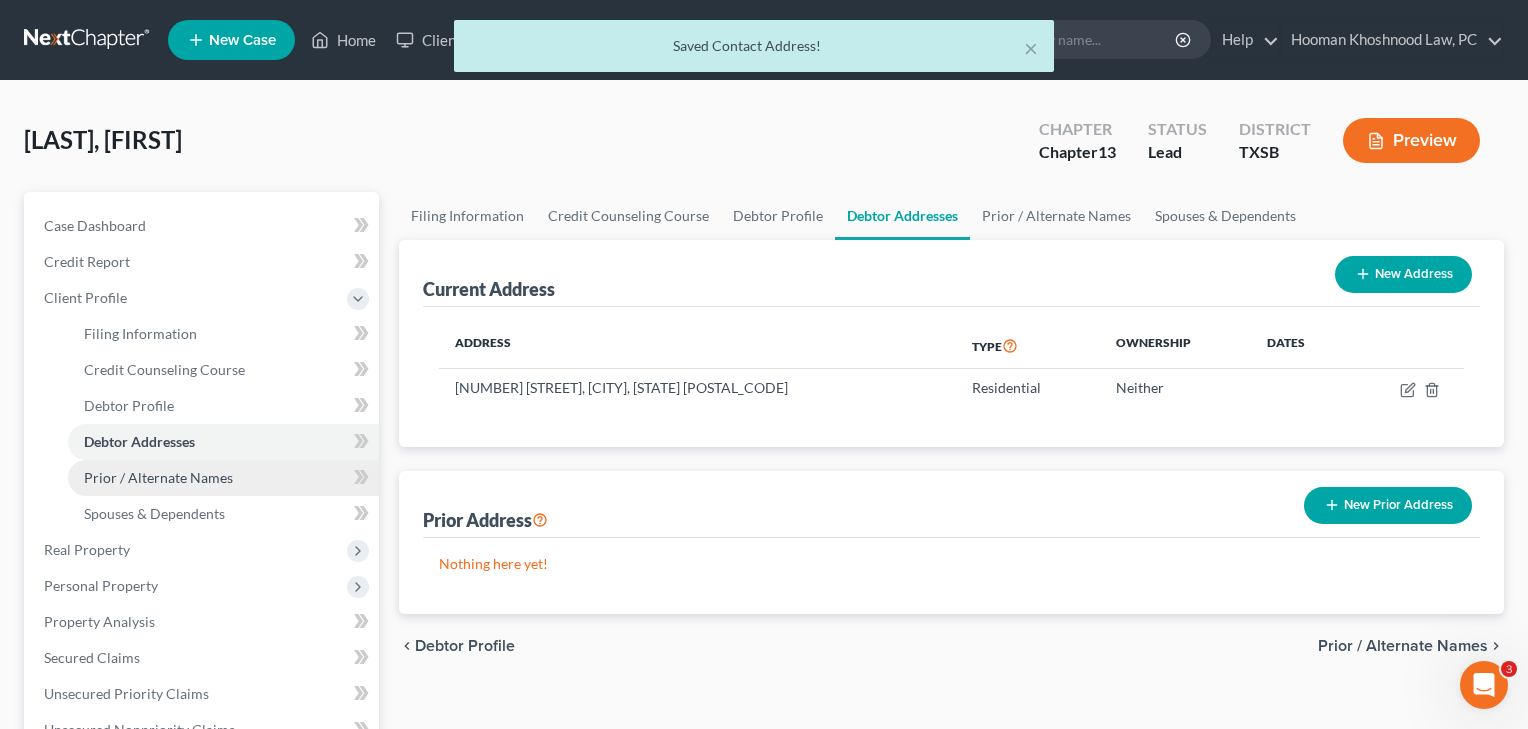 click on "Prior / Alternate Names" at bounding box center [158, 477] 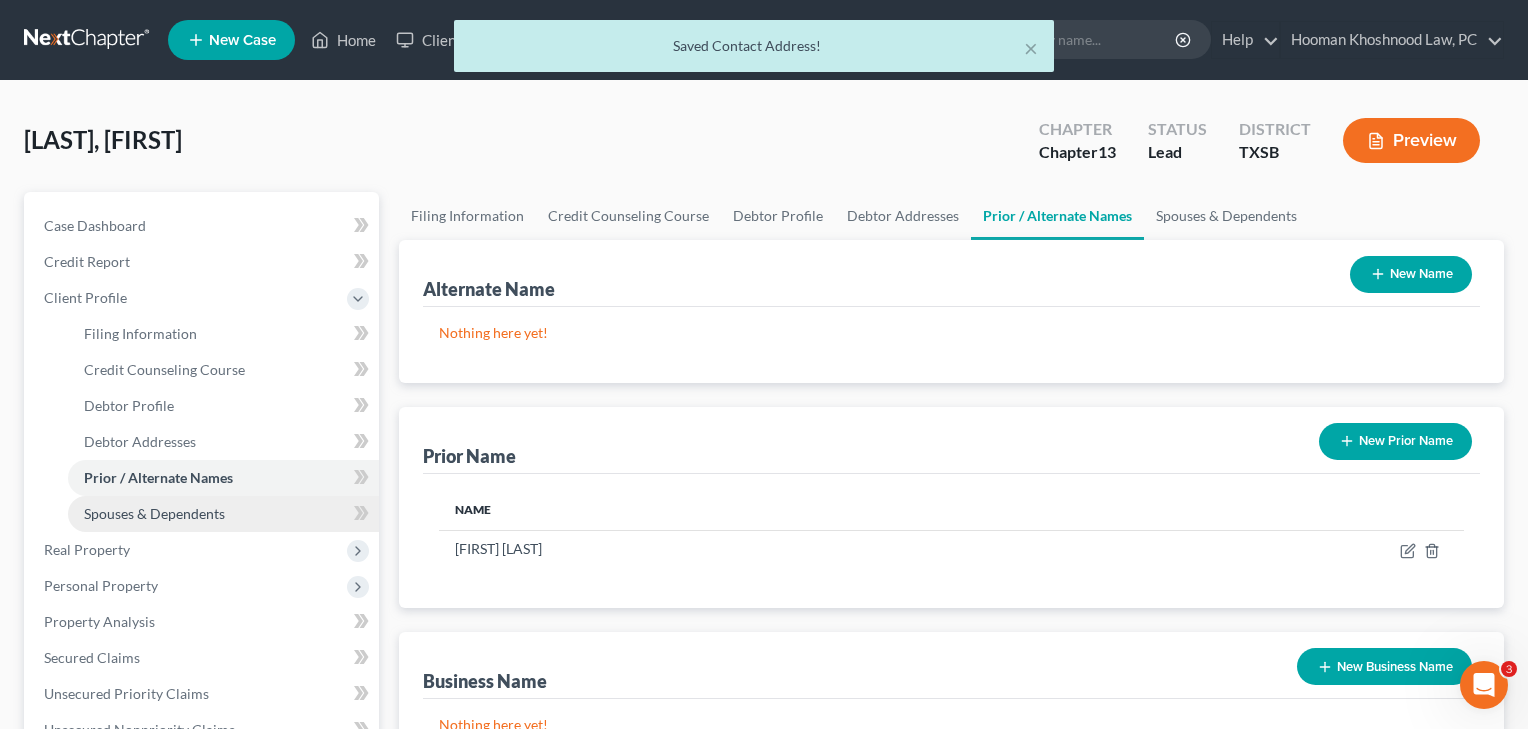 click on "Spouses & Dependents" at bounding box center [154, 513] 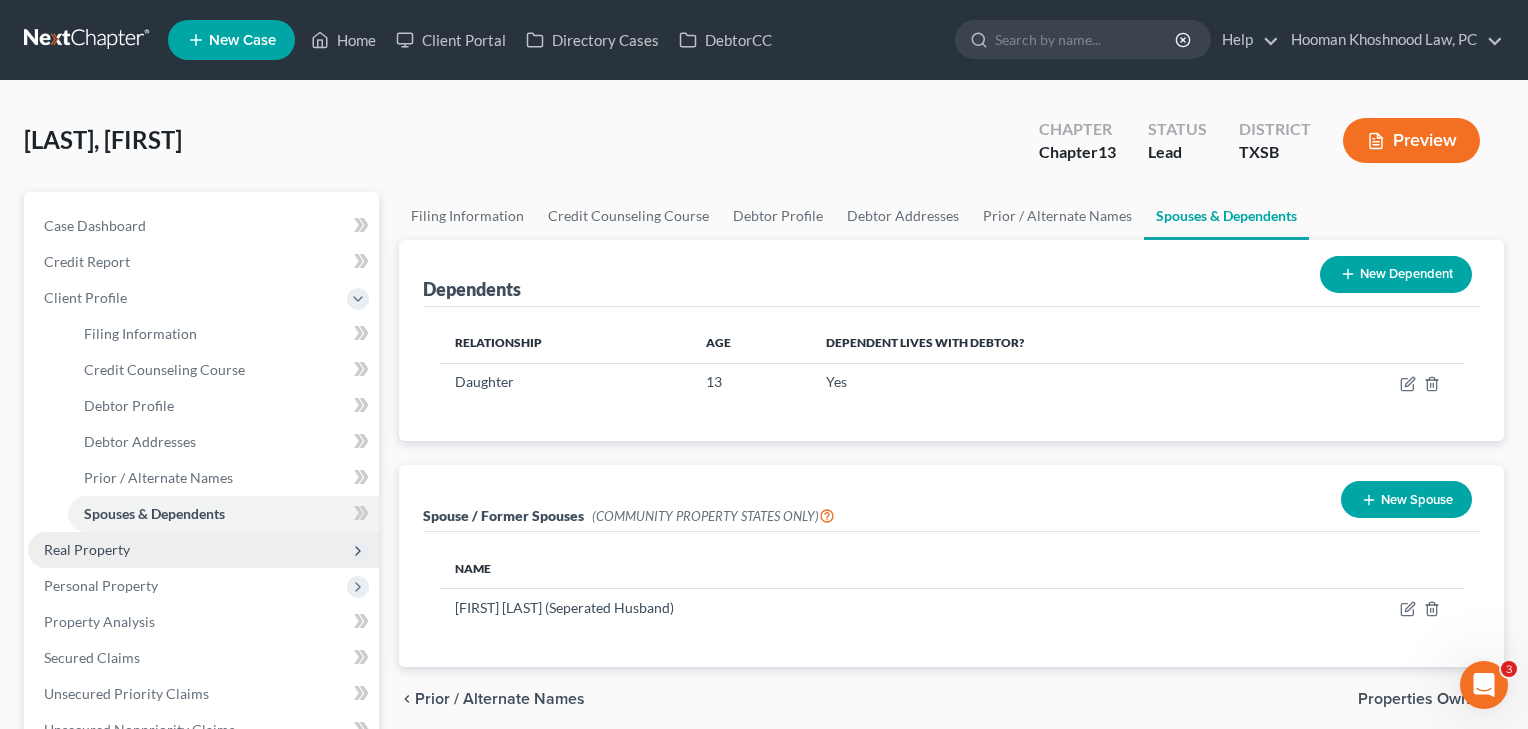 click on "Real Property" at bounding box center [203, 550] 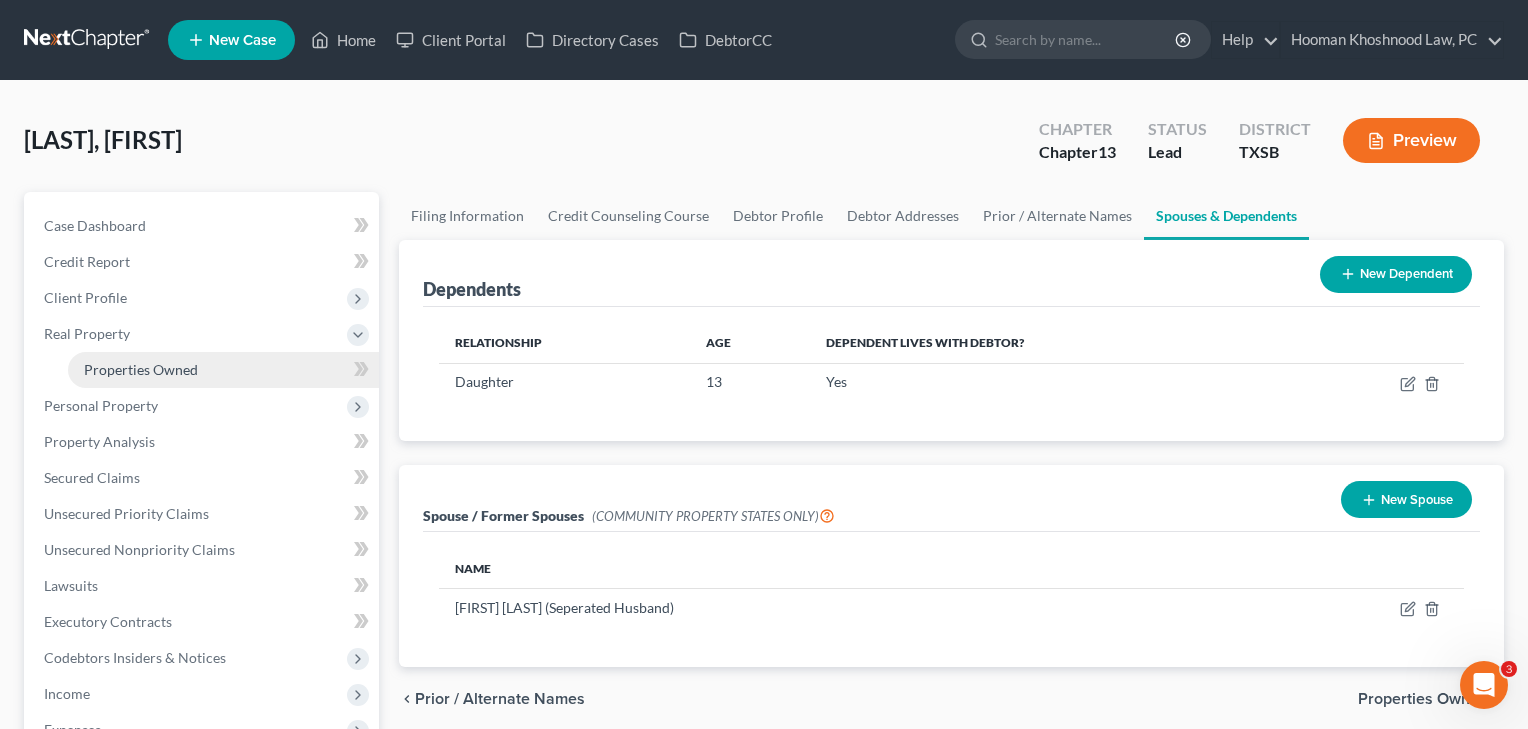 click on "Properties Owned" at bounding box center (141, 369) 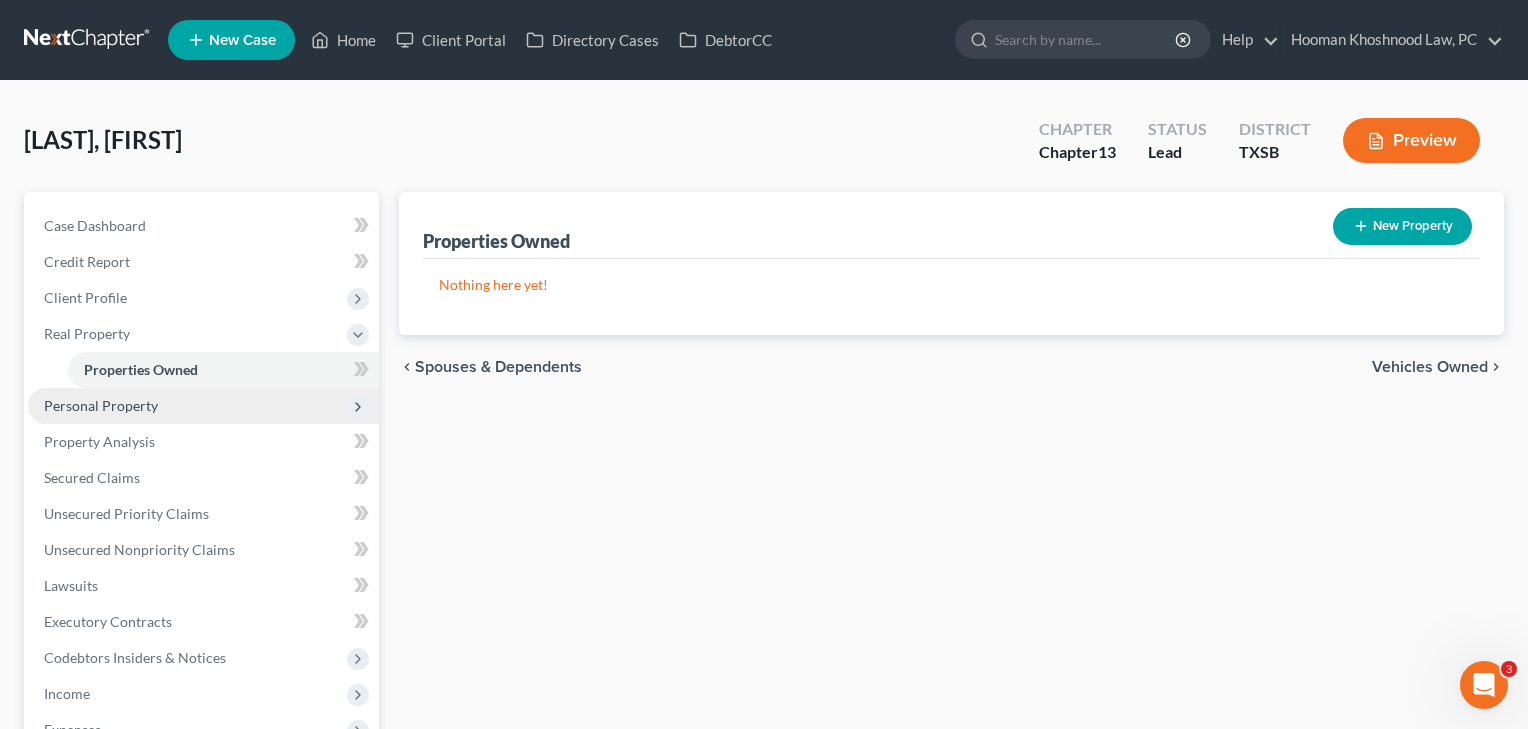 click on "Personal Property" at bounding box center (101, 405) 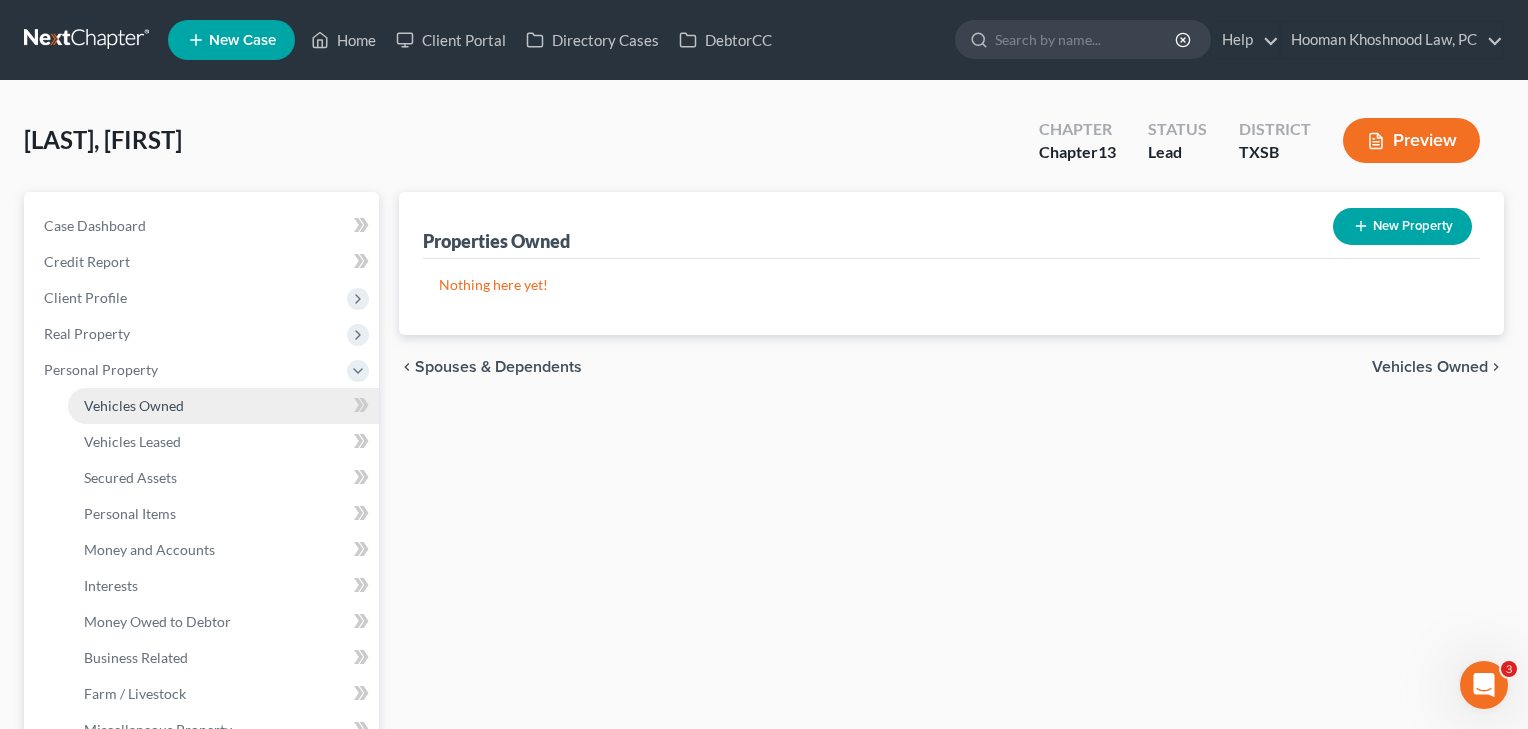 click on "Vehicles Owned" at bounding box center (223, 406) 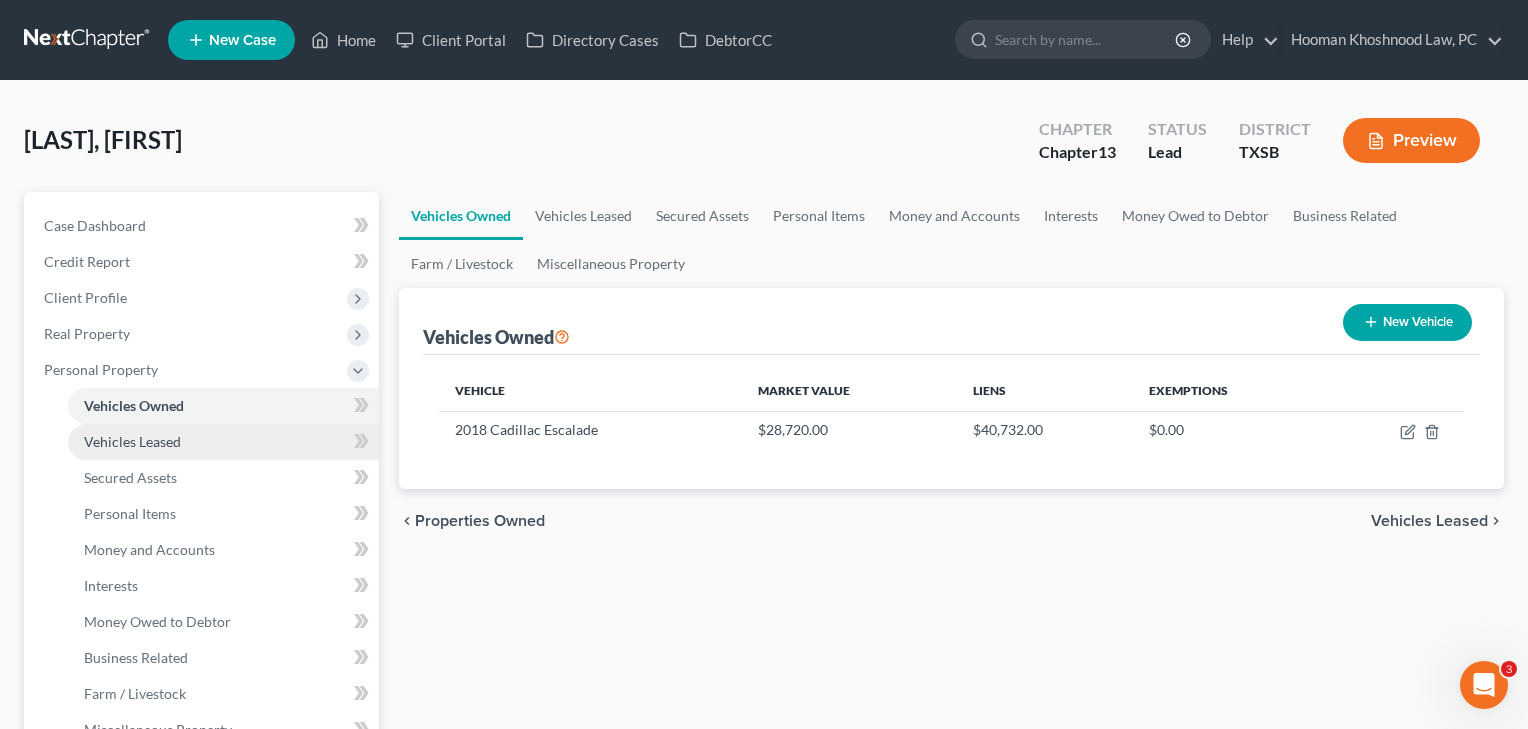 click on "Vehicles Leased" at bounding box center (132, 441) 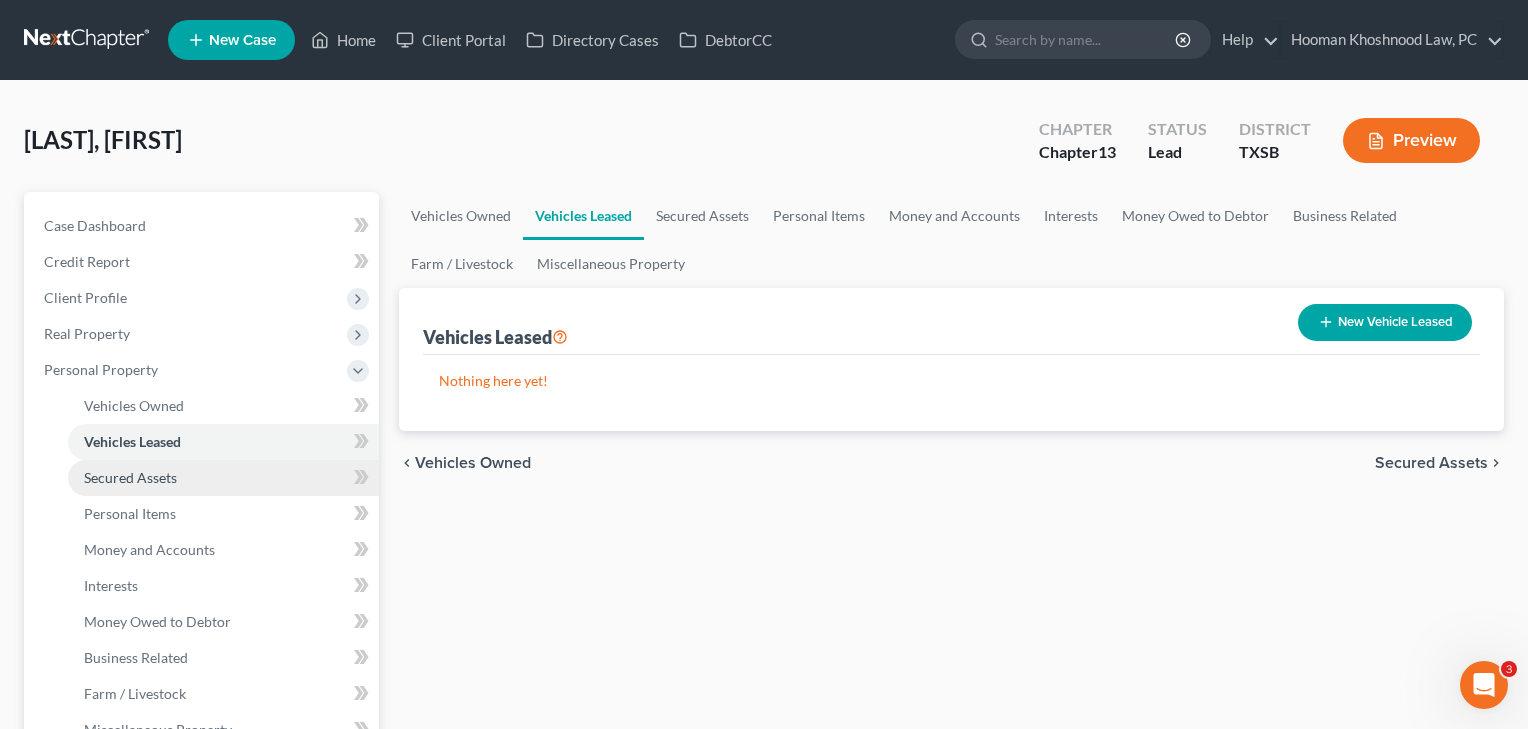 click on "Secured Assets" at bounding box center [130, 477] 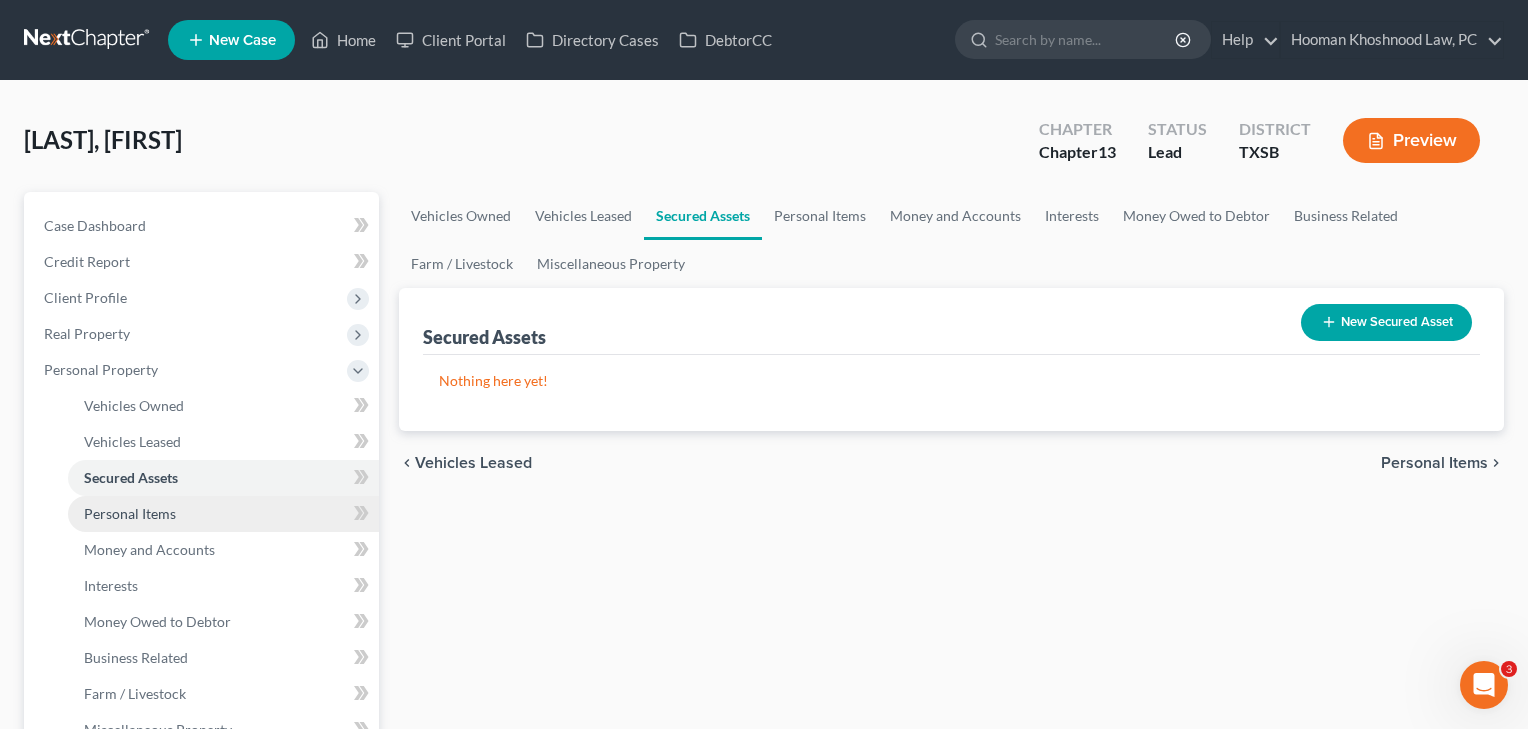 click on "Personal Items" at bounding box center (130, 513) 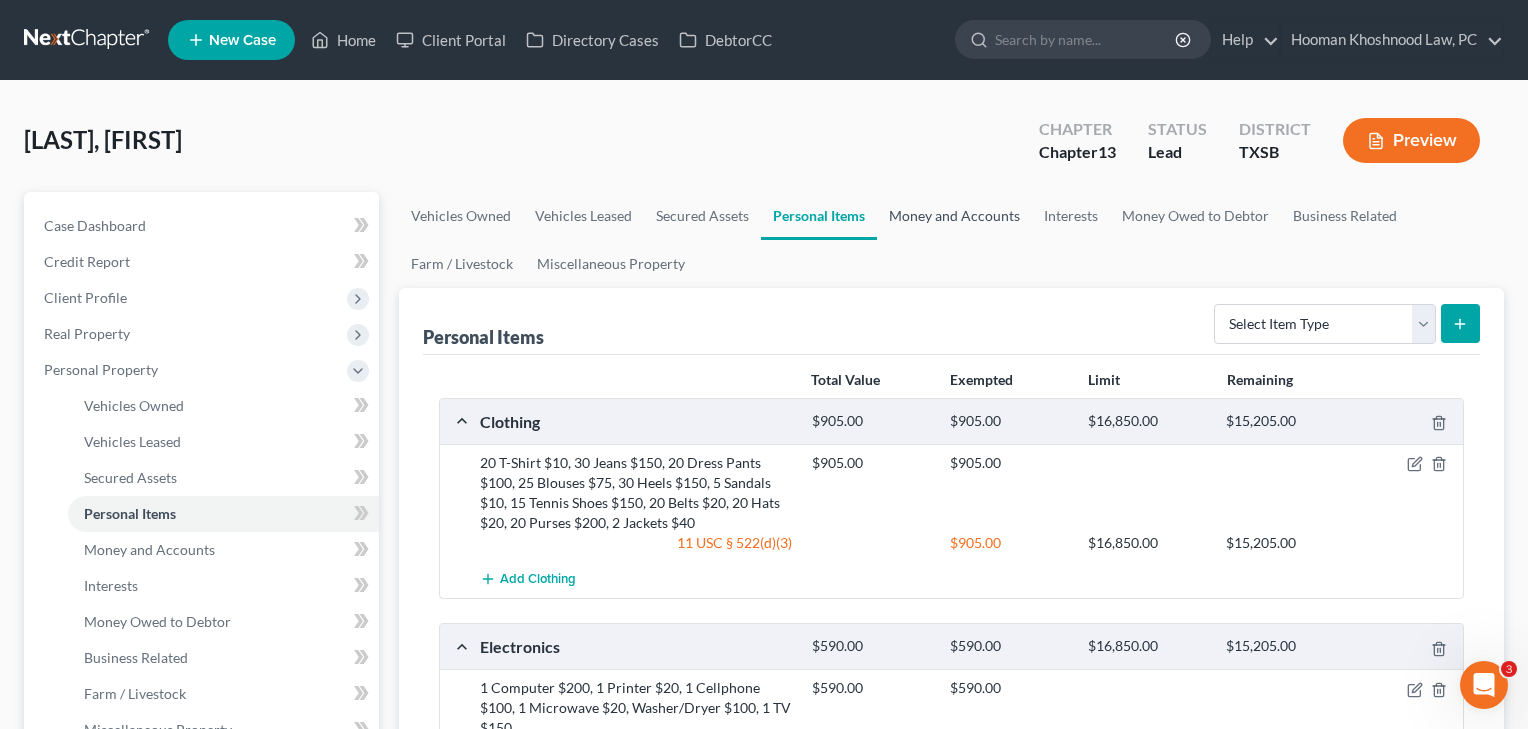 scroll, scrollTop: 0, scrollLeft: 0, axis: both 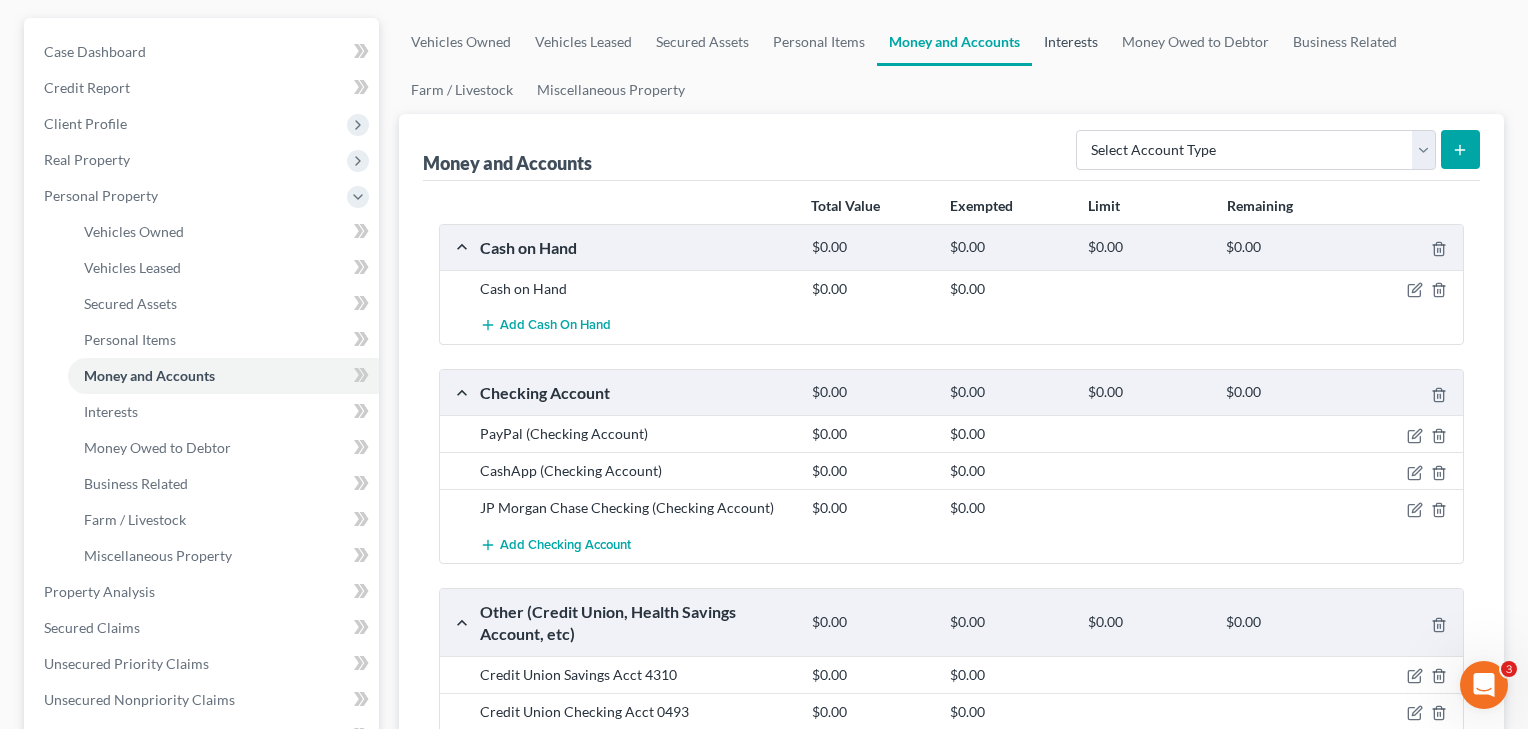 click on "Interests" at bounding box center (1071, 42) 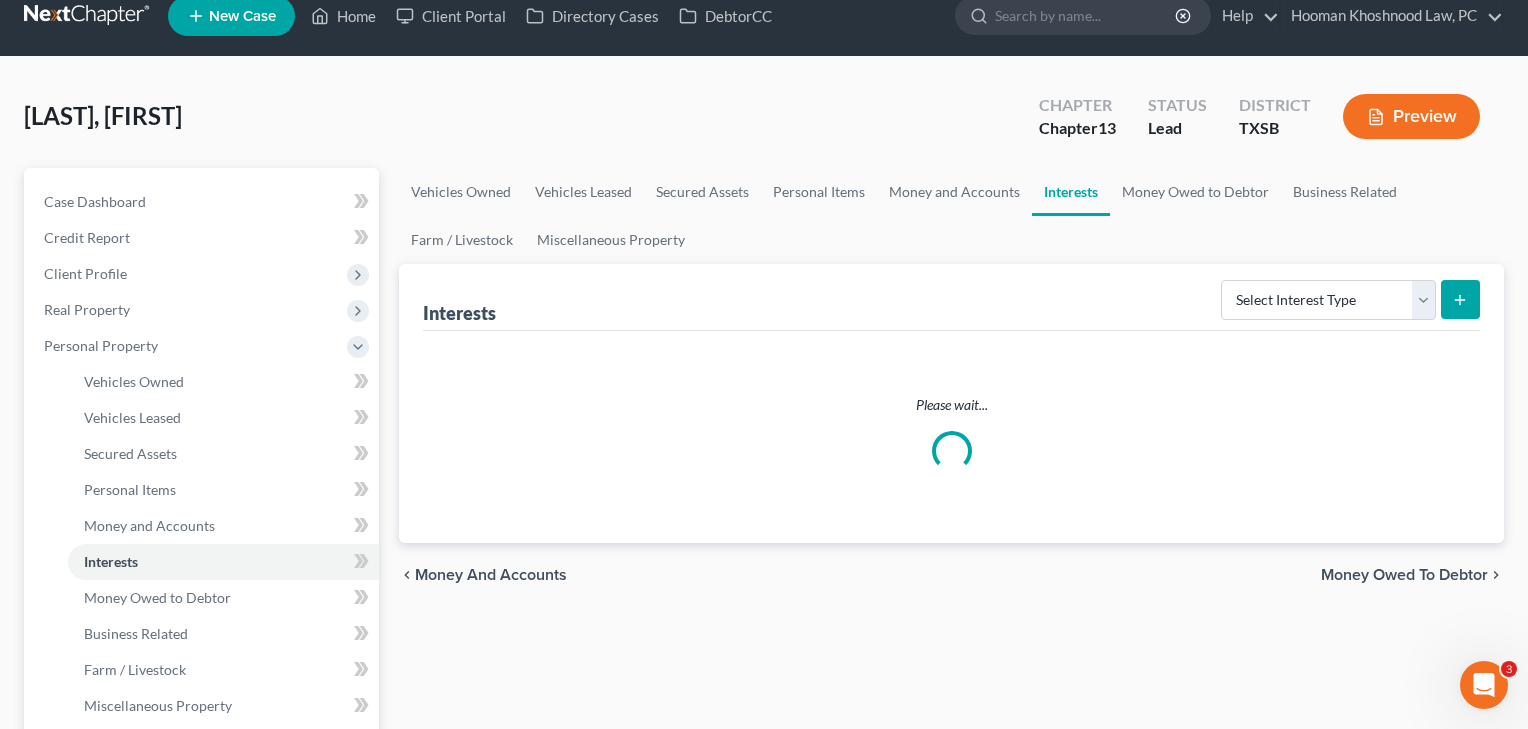 scroll, scrollTop: 0, scrollLeft: 0, axis: both 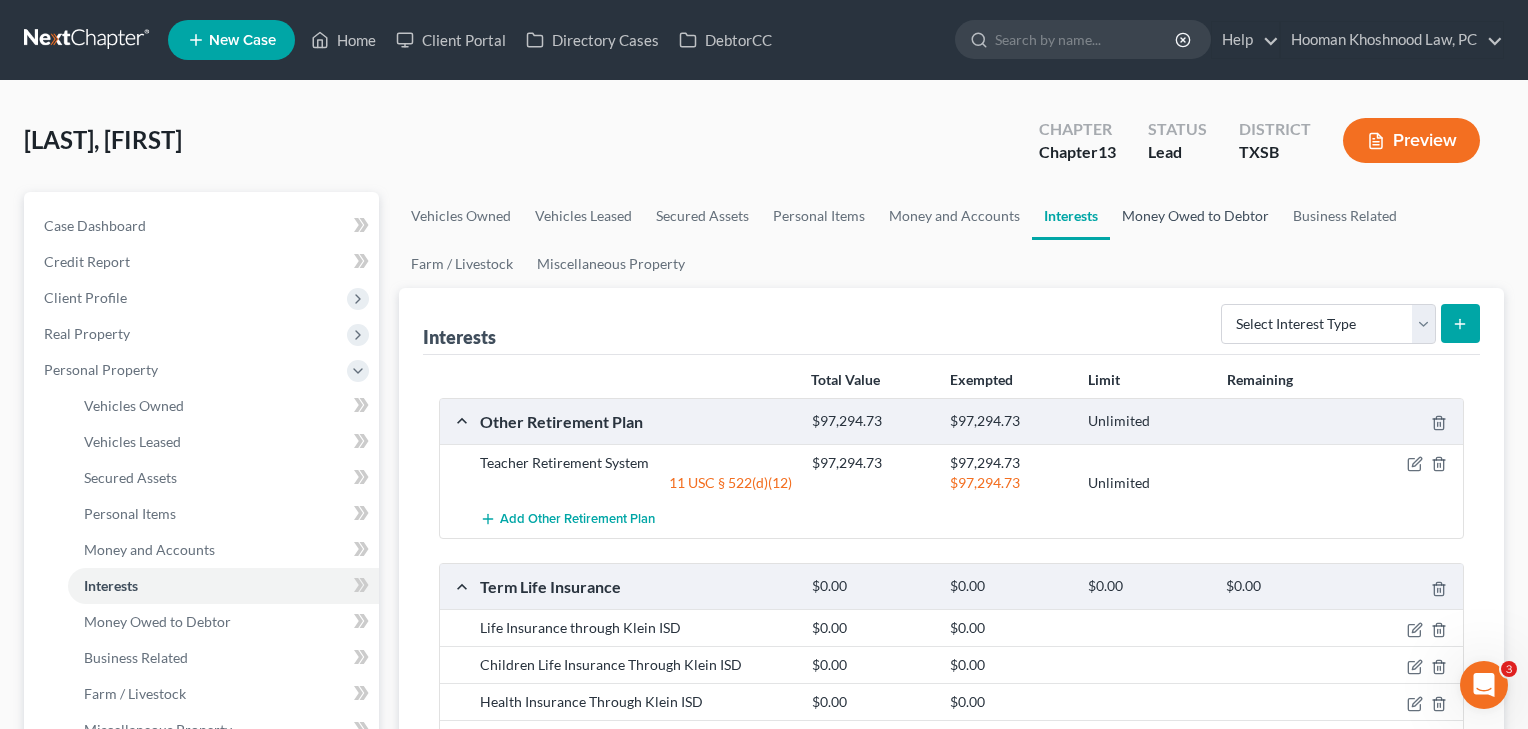 click on "Money Owed to Debtor" at bounding box center (1195, 216) 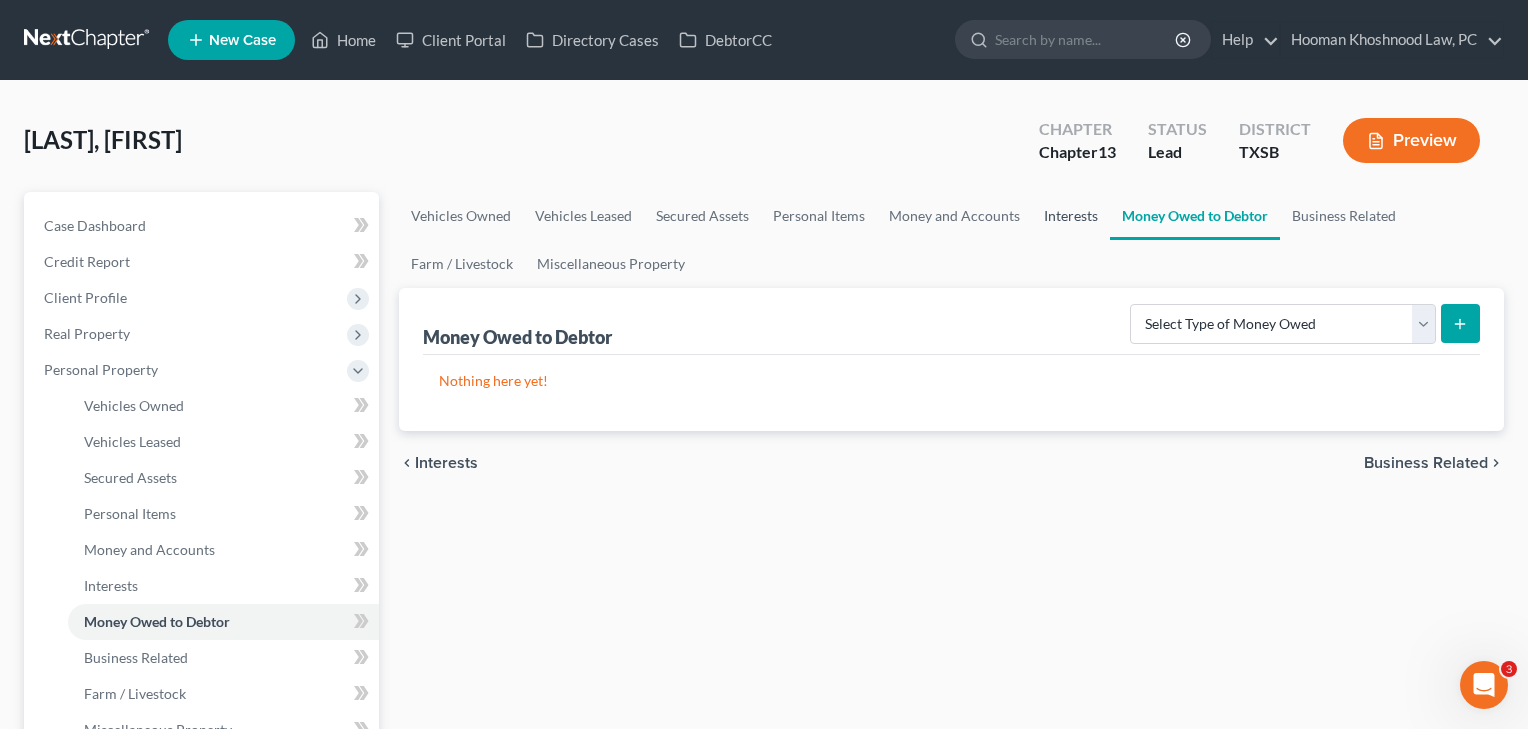 click on "Interests" at bounding box center (1071, 216) 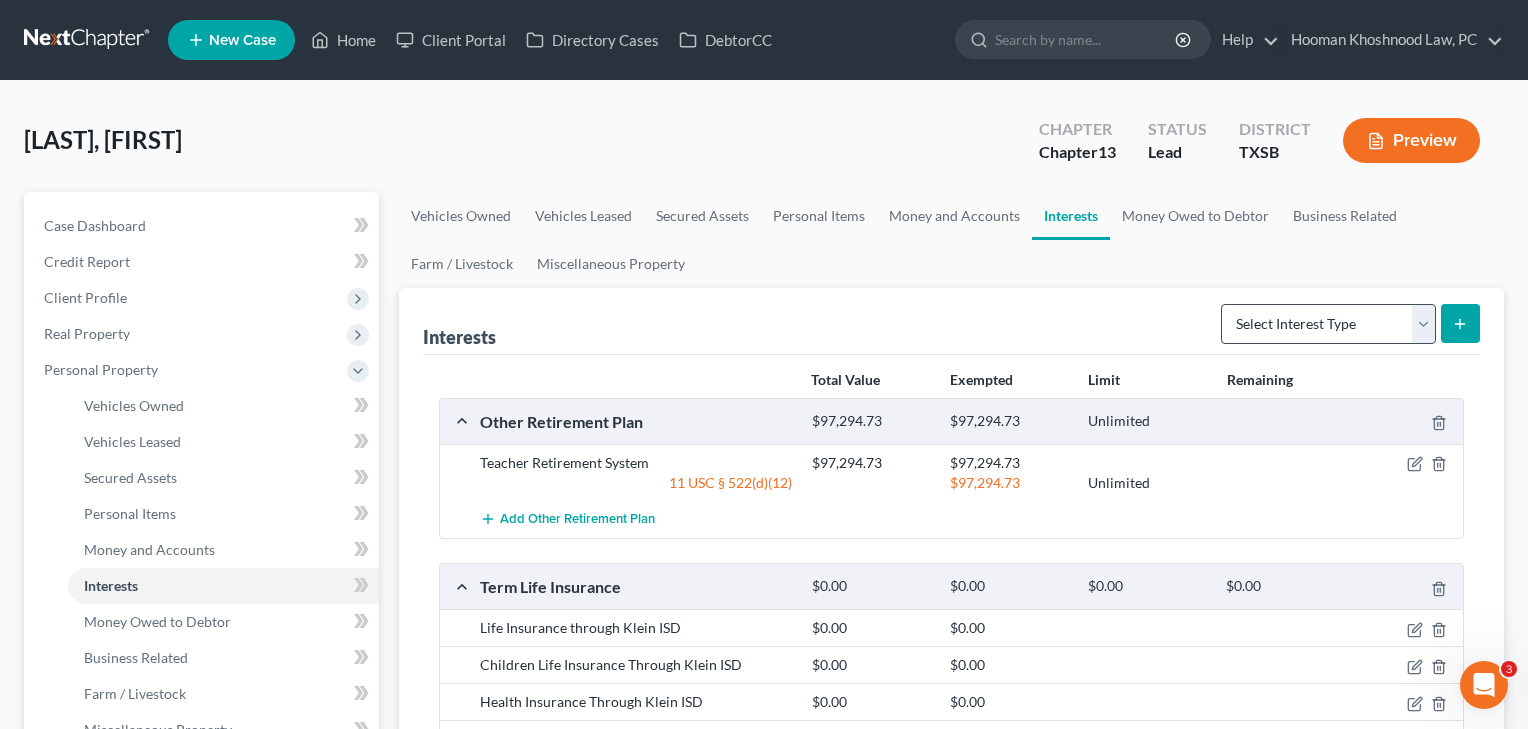 scroll, scrollTop: 0, scrollLeft: 0, axis: both 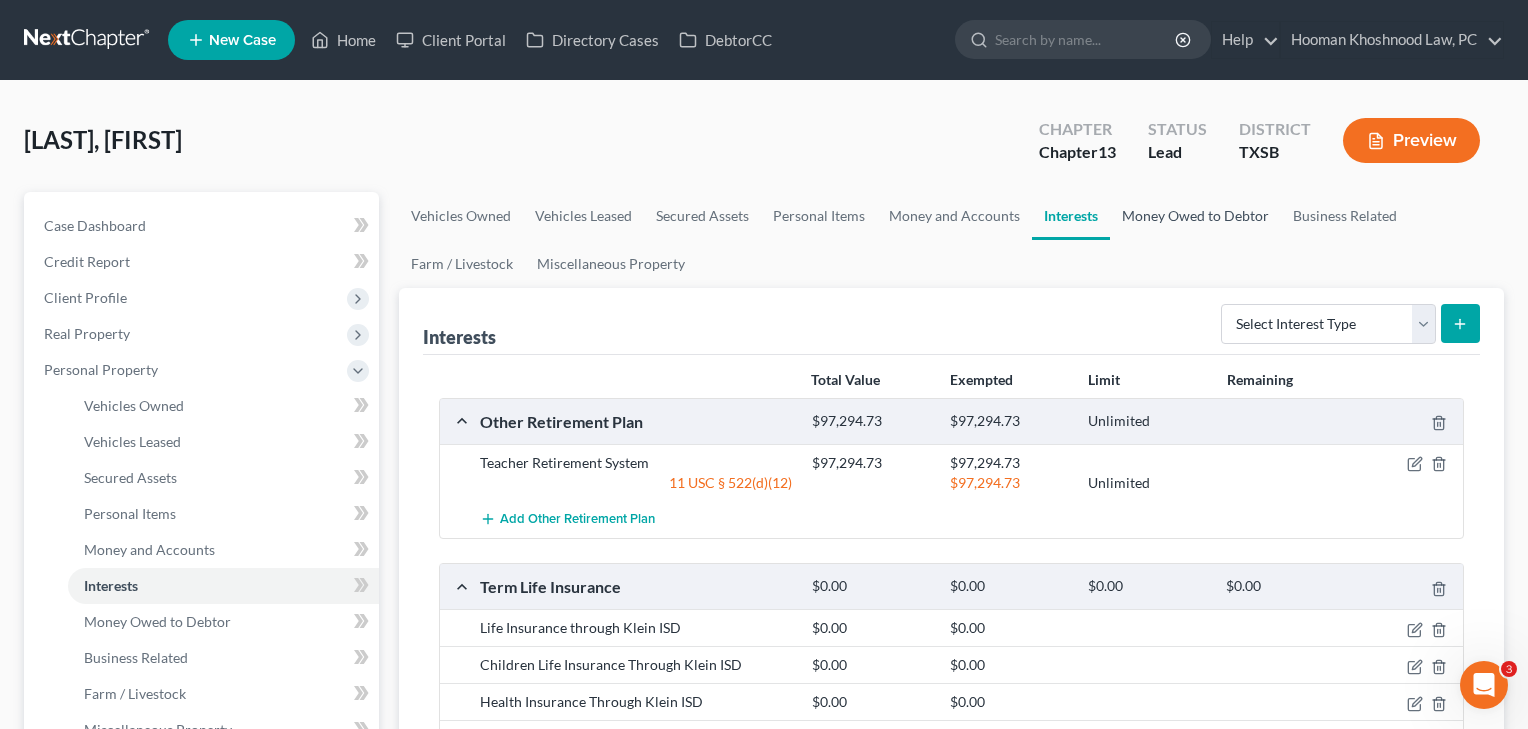 click on "Money Owed to Debtor" at bounding box center [1195, 216] 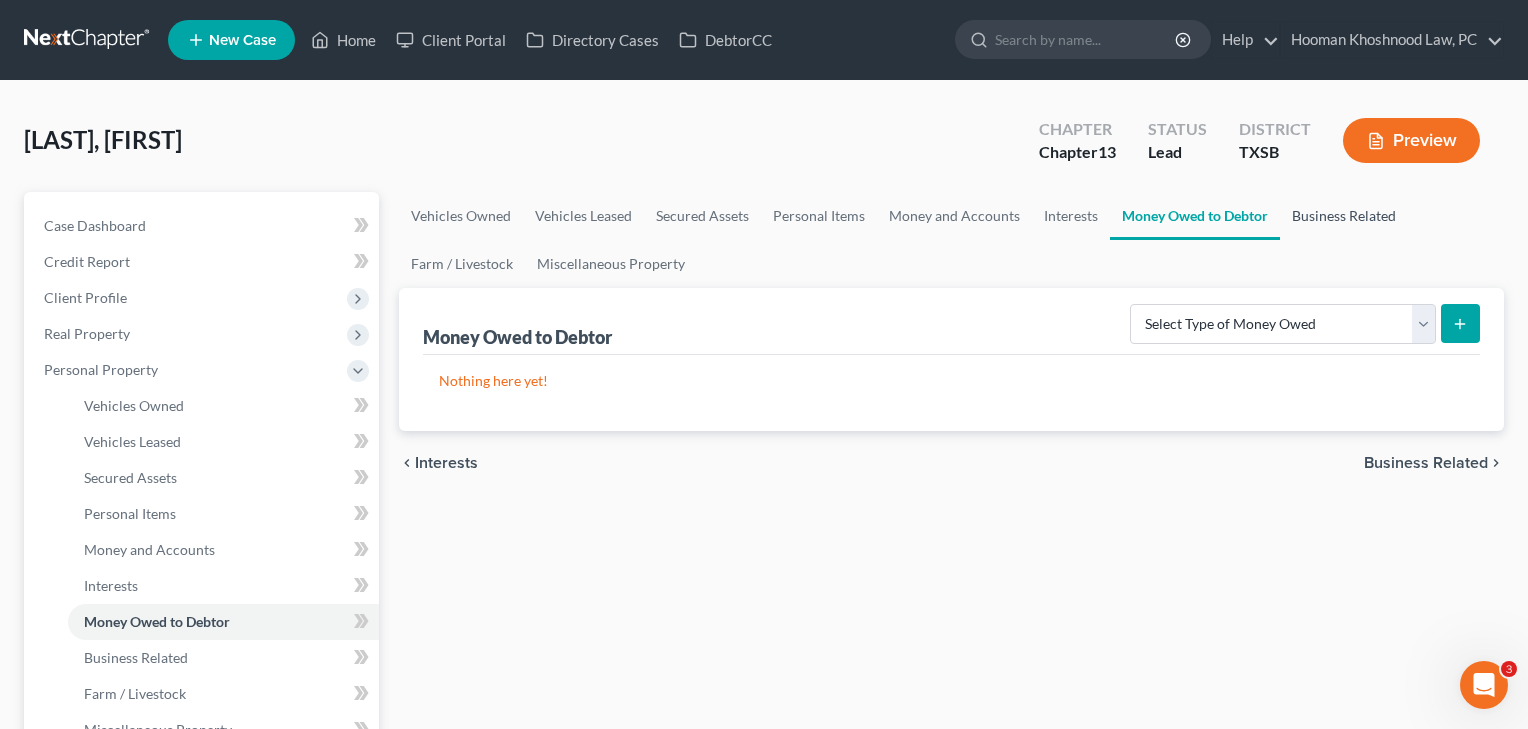 click on "Business Related" at bounding box center [1344, 216] 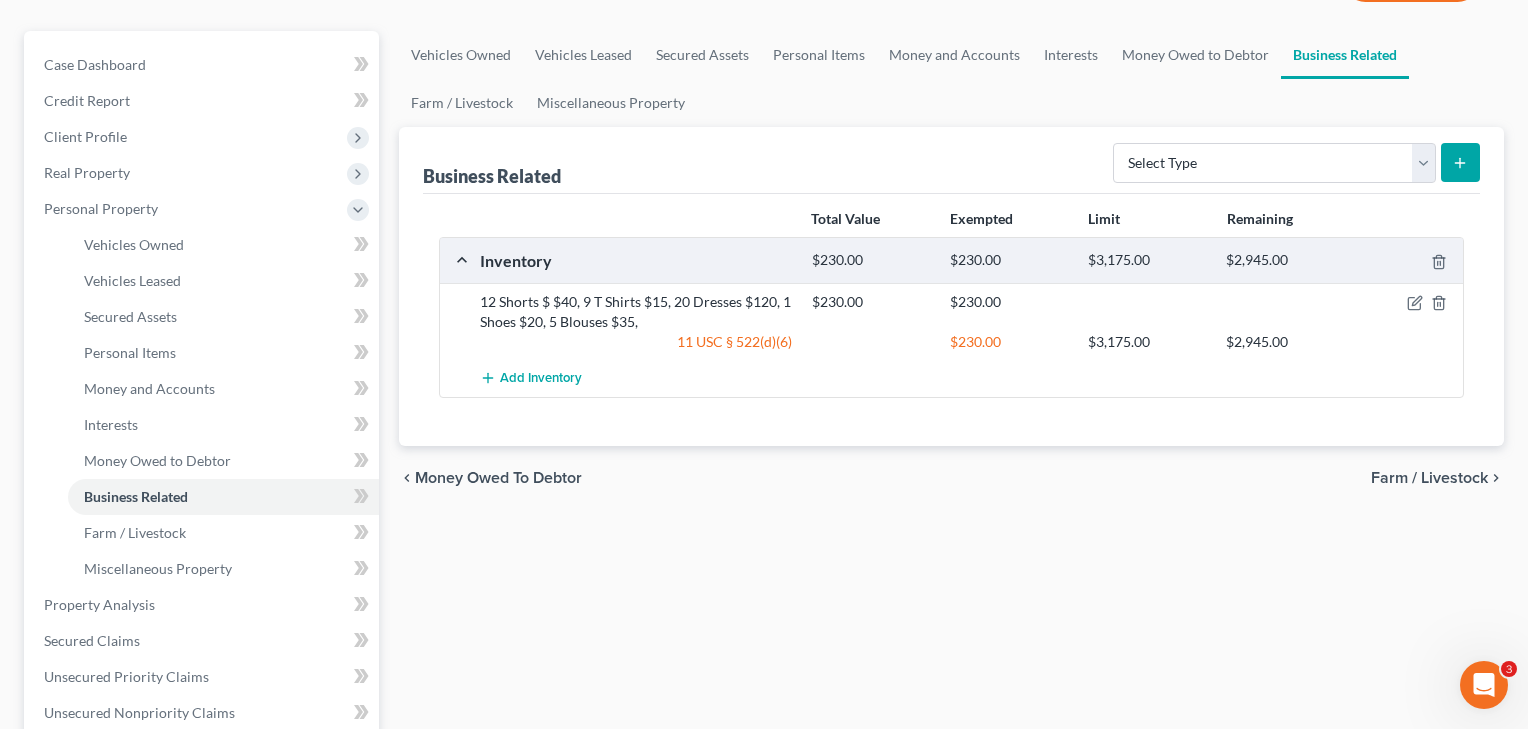 scroll, scrollTop: 172, scrollLeft: 0, axis: vertical 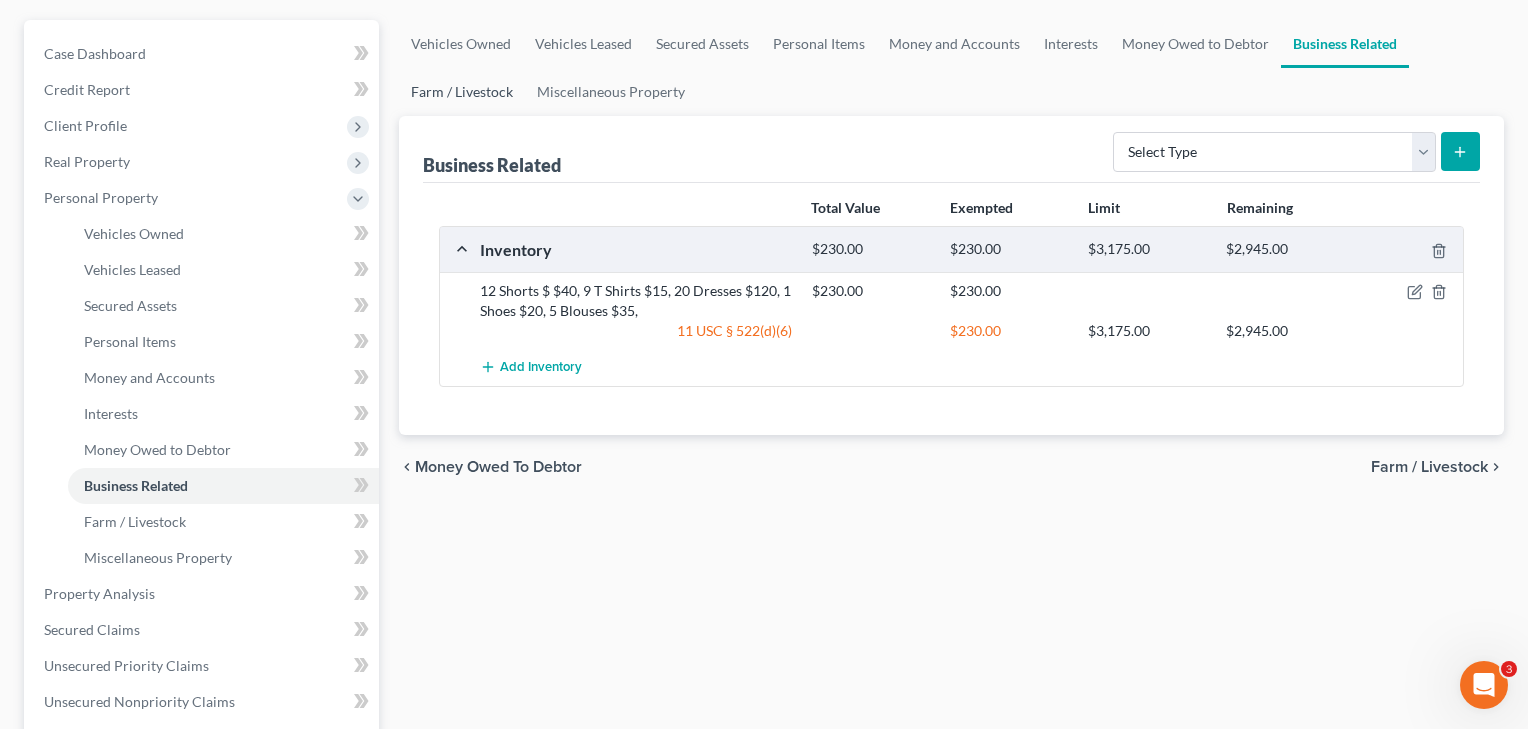 click on "Farm / Livestock" at bounding box center [462, 92] 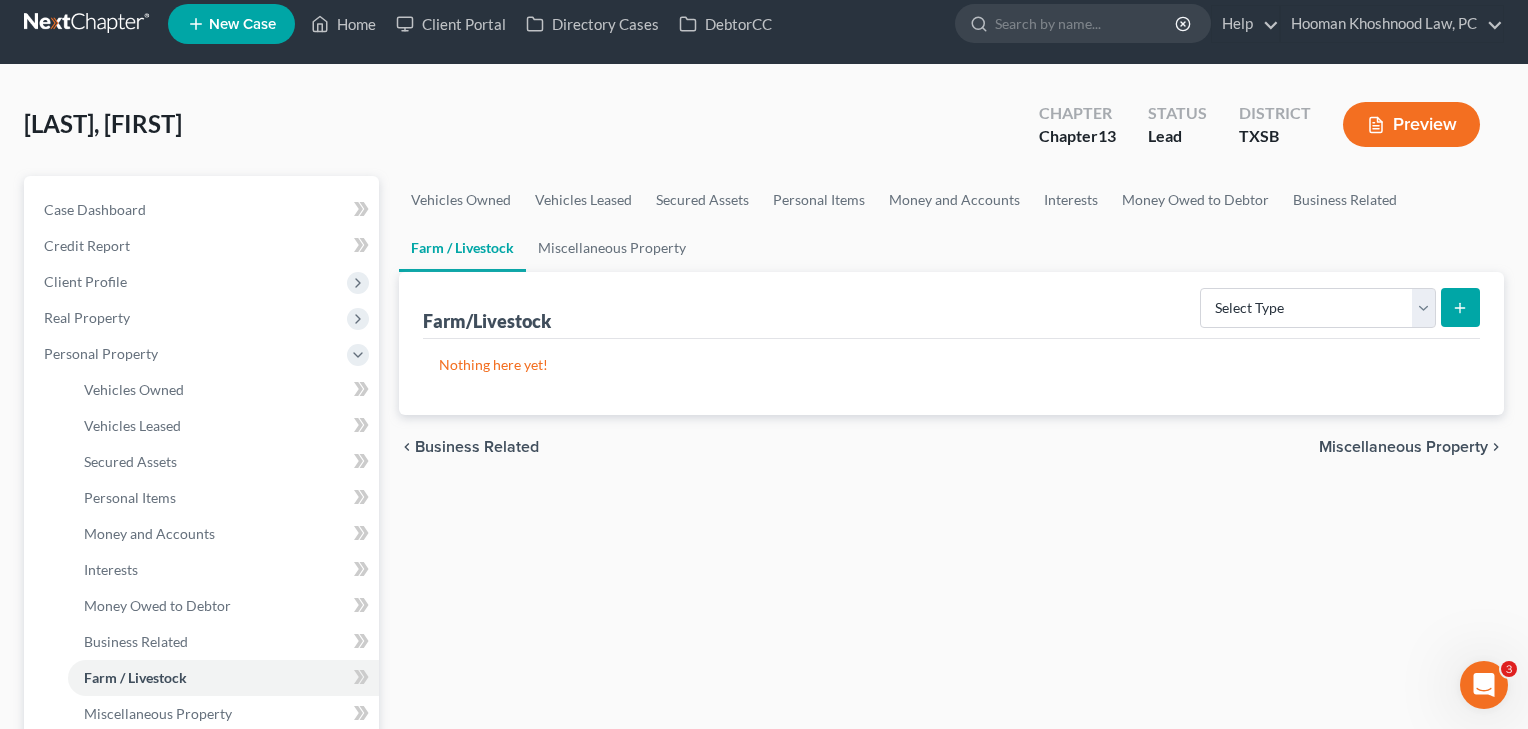 scroll, scrollTop: 0, scrollLeft: 0, axis: both 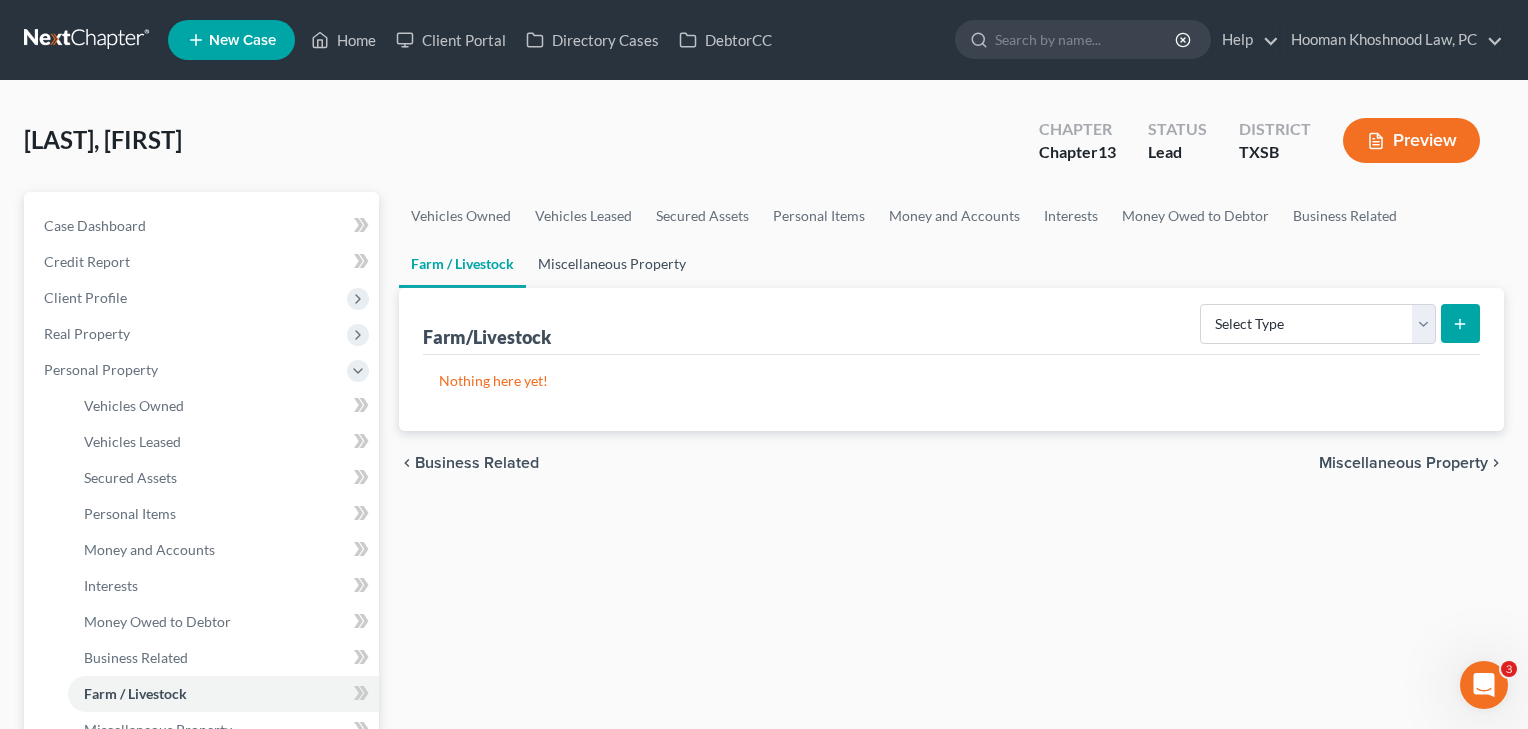 click on "Miscellaneous Property" at bounding box center [612, 264] 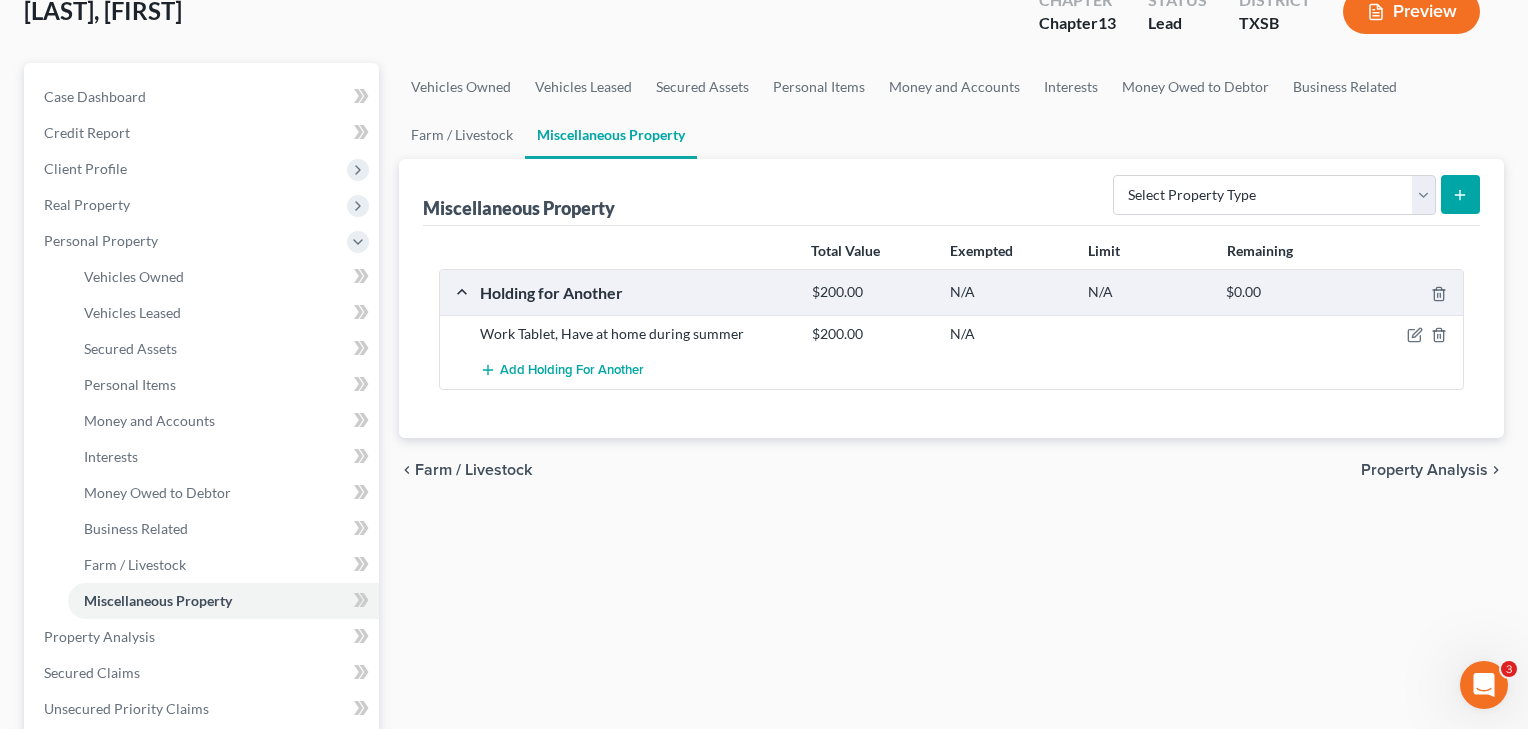 scroll, scrollTop: 149, scrollLeft: 0, axis: vertical 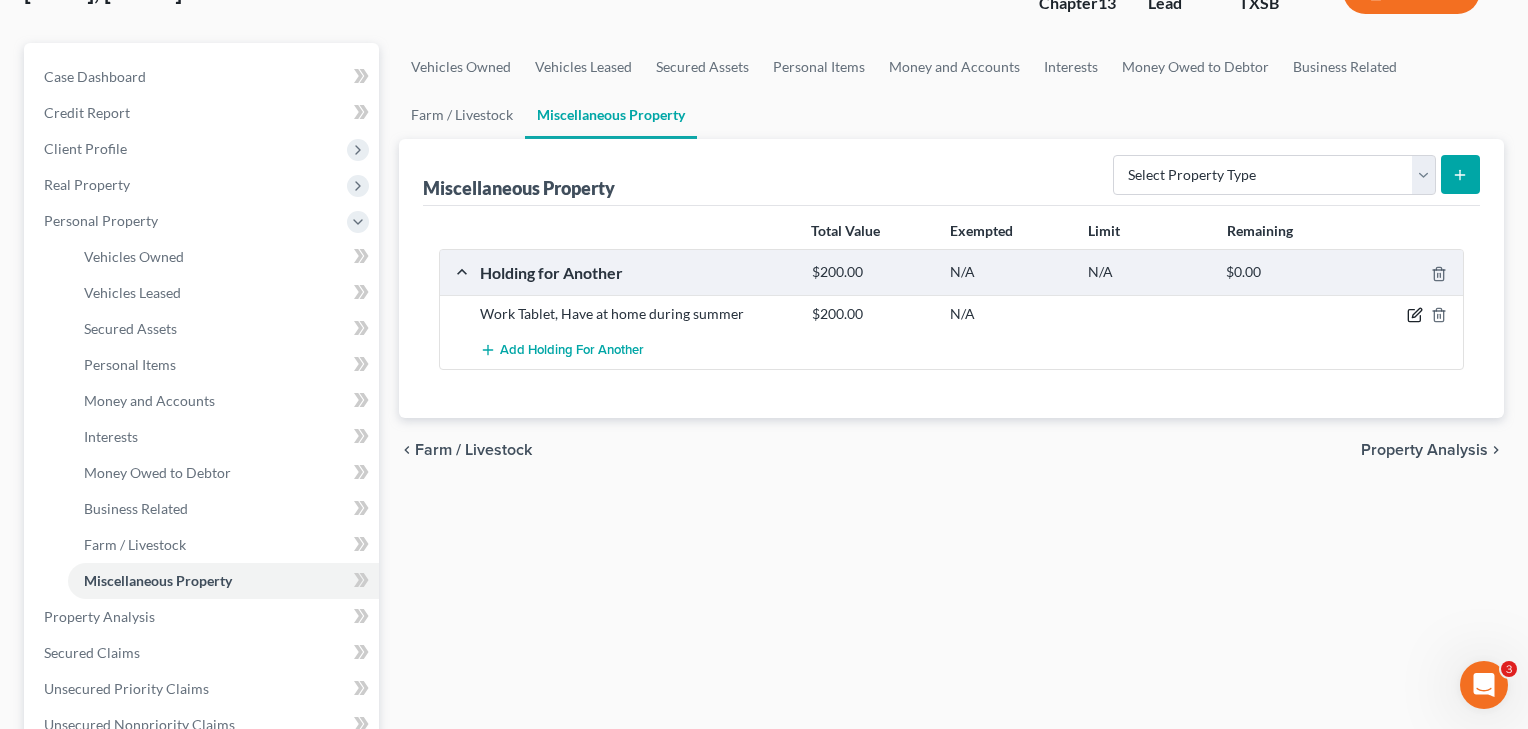 click 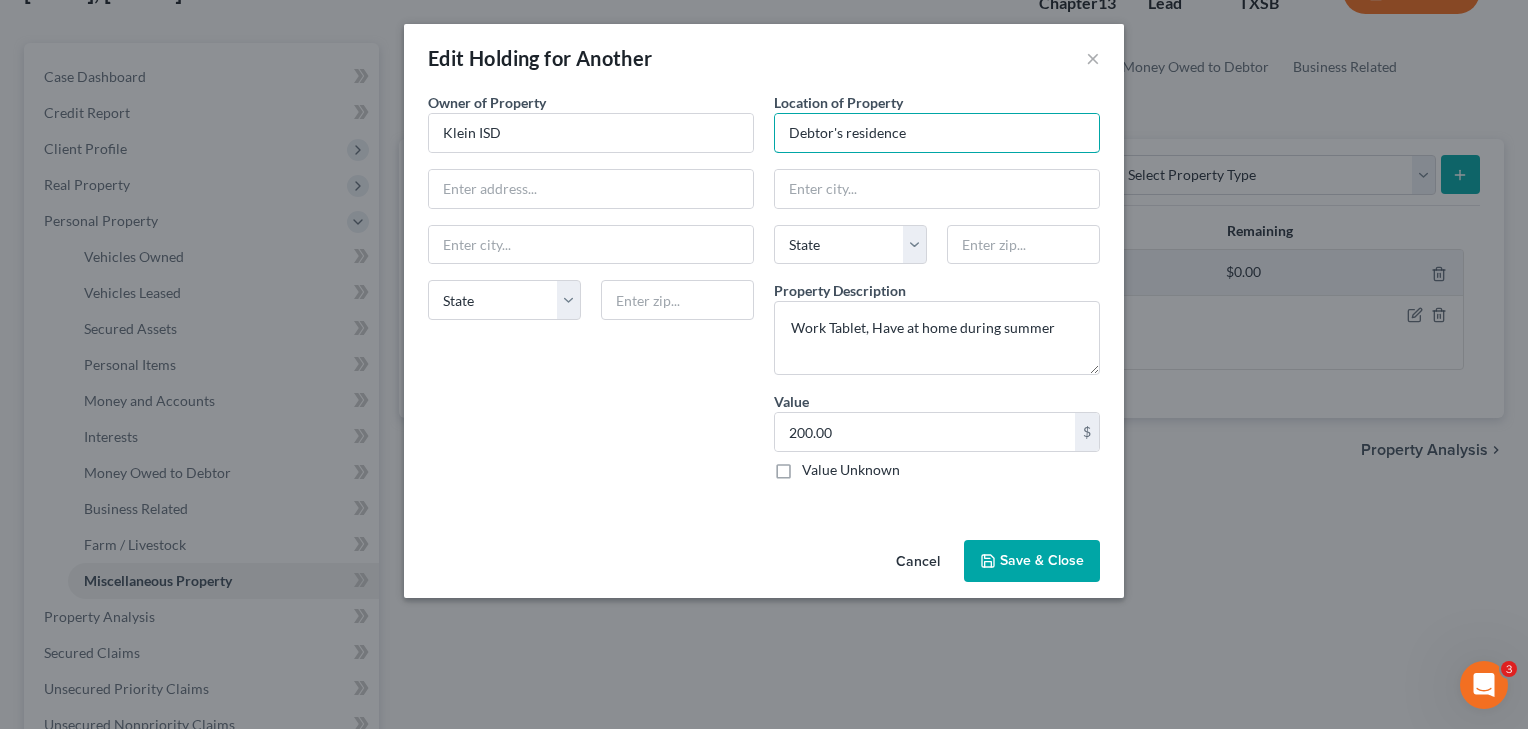 type on "Debtor's residence" 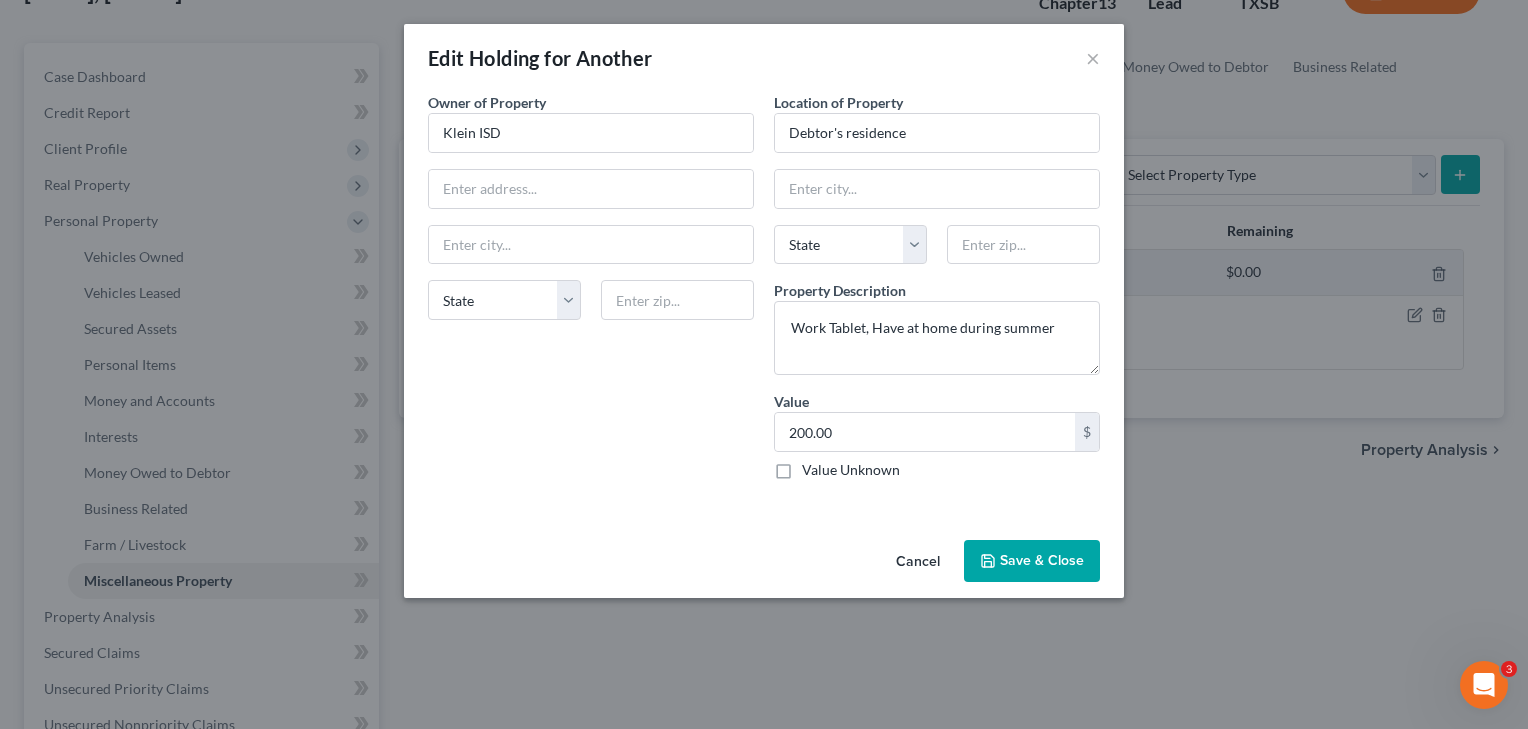 click on "Save & Close" at bounding box center [1032, 561] 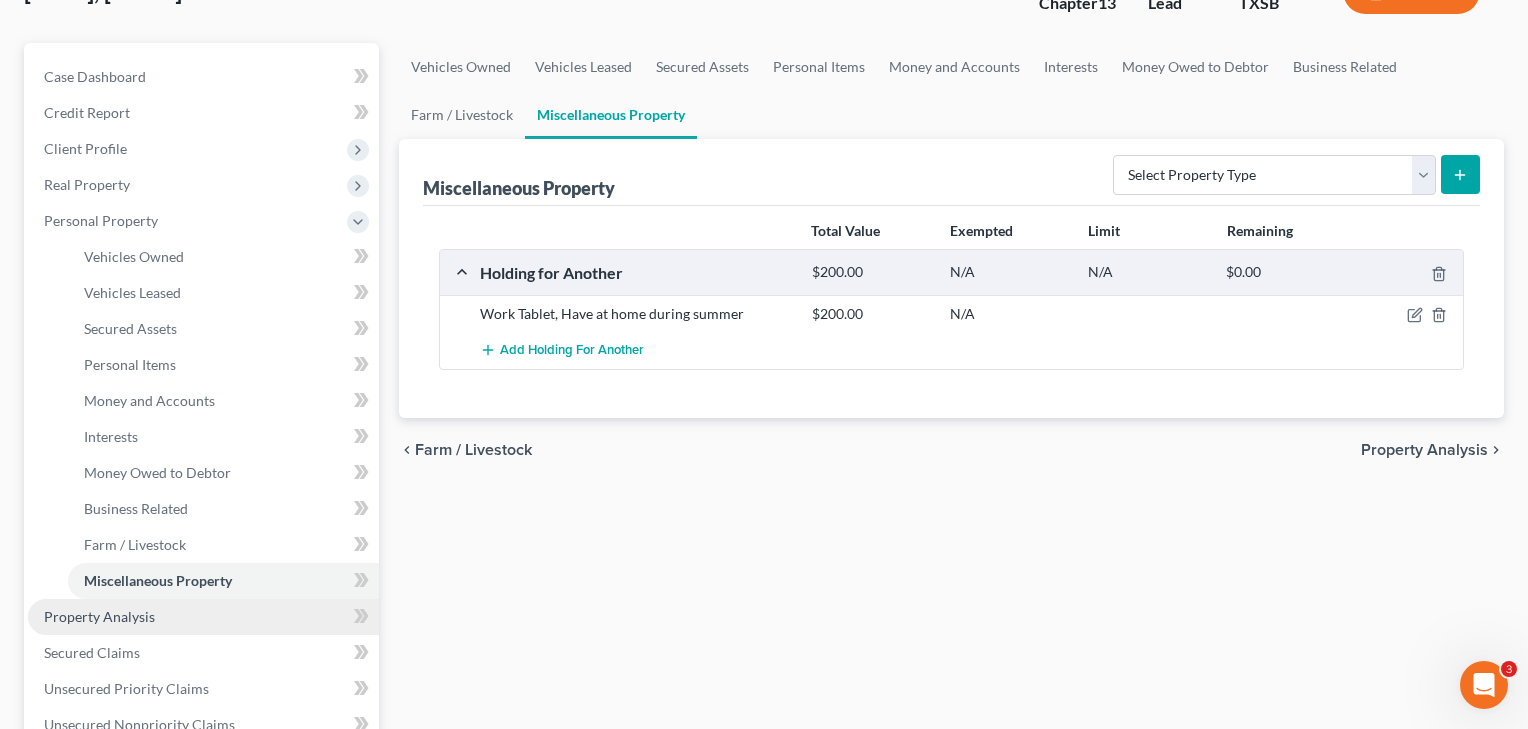 click on "Property Analysis" at bounding box center [203, 617] 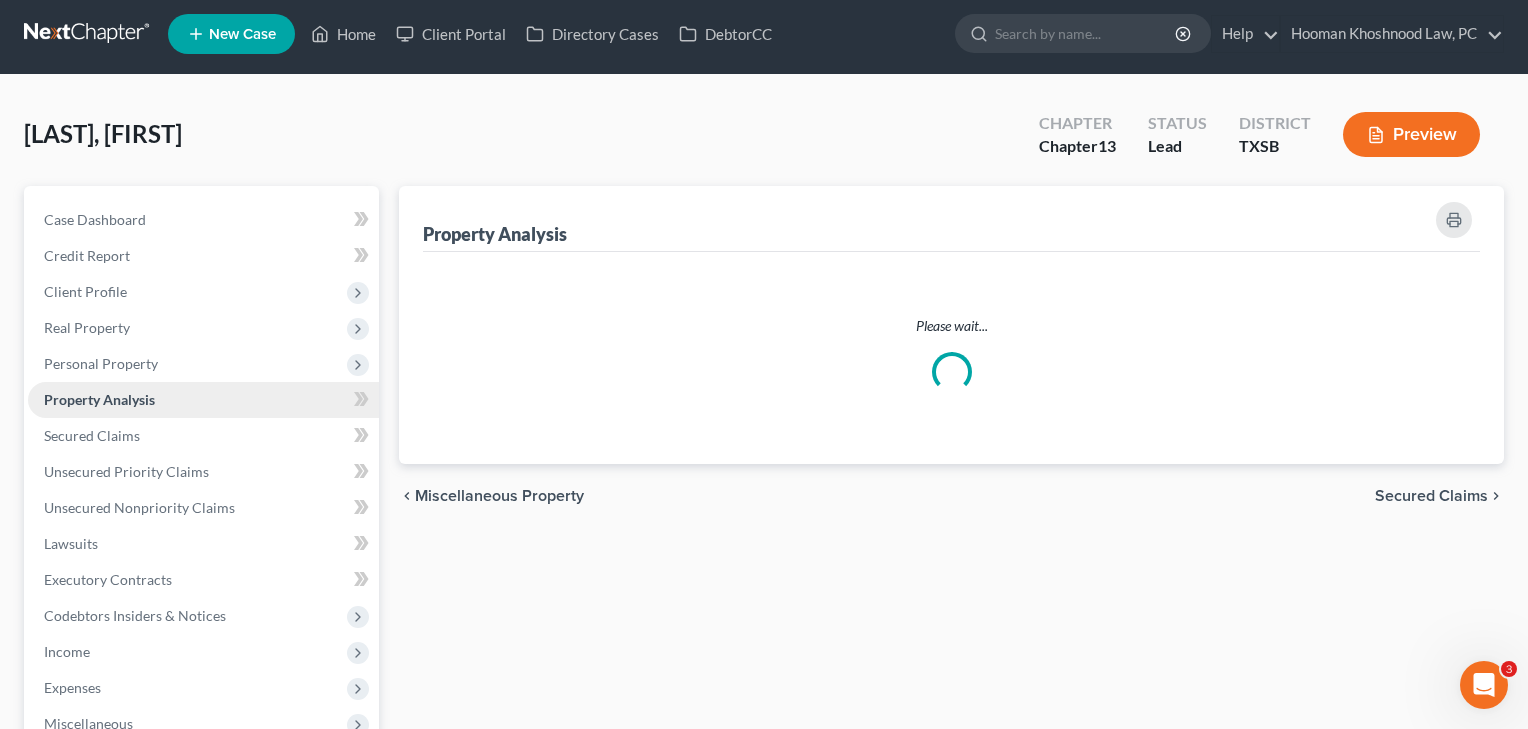 scroll, scrollTop: 0, scrollLeft: 0, axis: both 